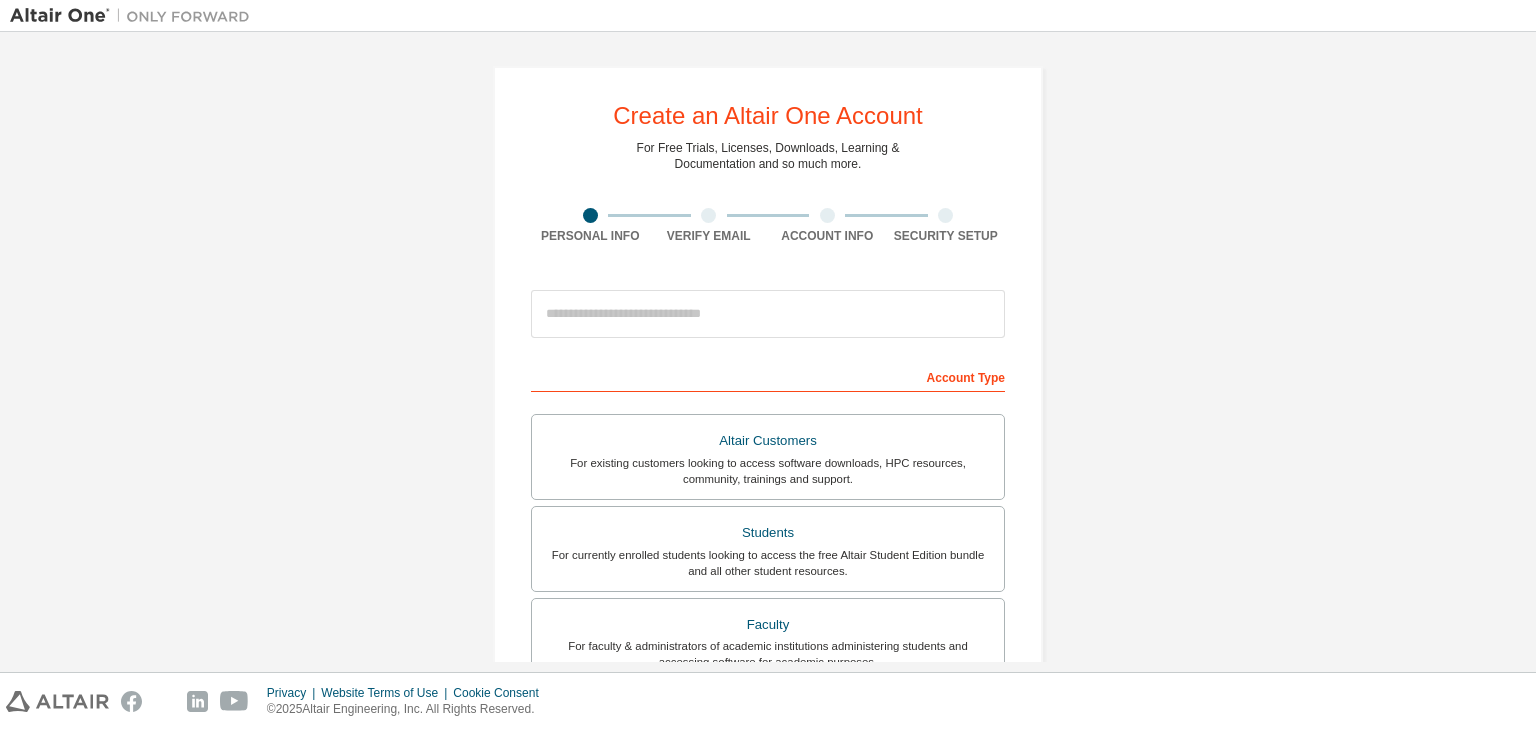 scroll, scrollTop: 0, scrollLeft: 0, axis: both 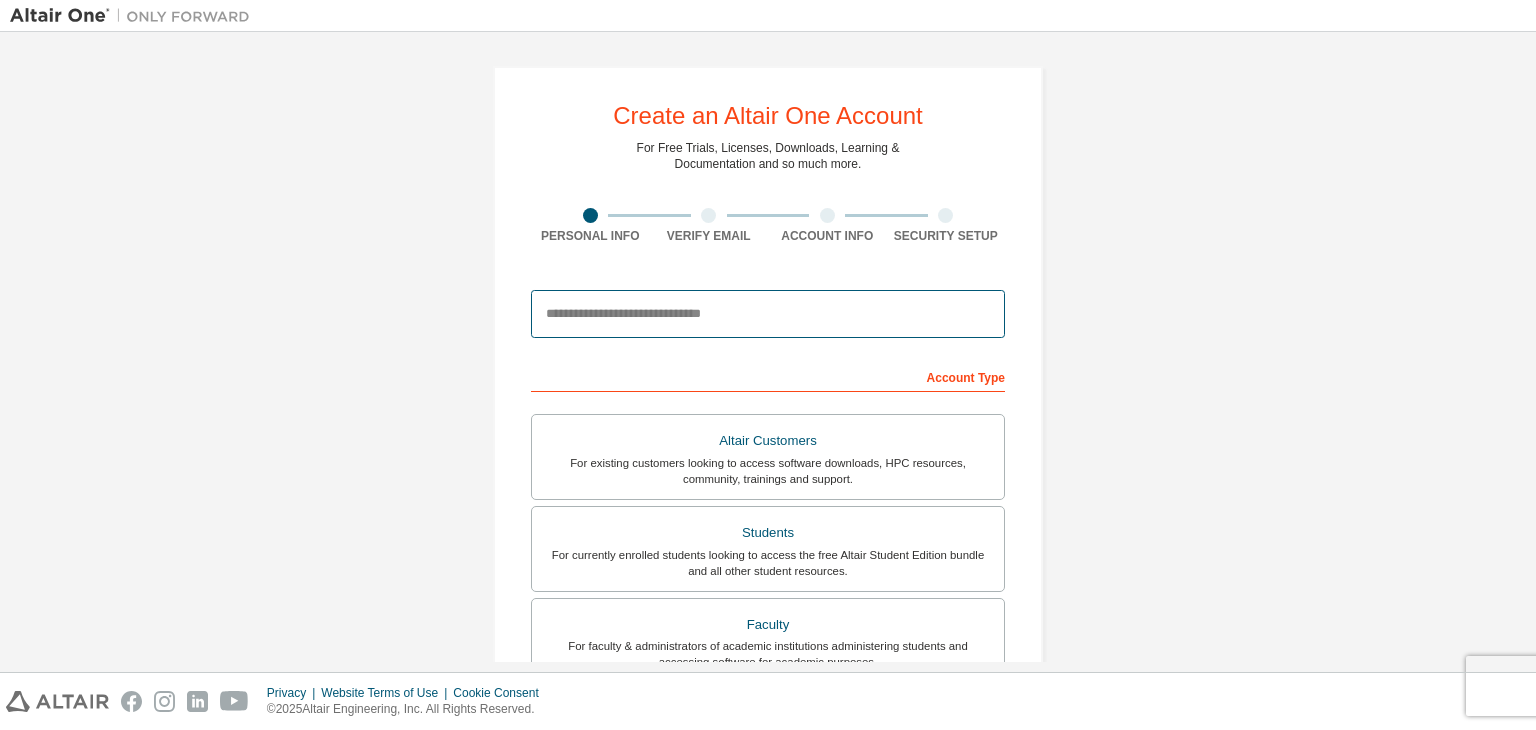 click at bounding box center (768, 314) 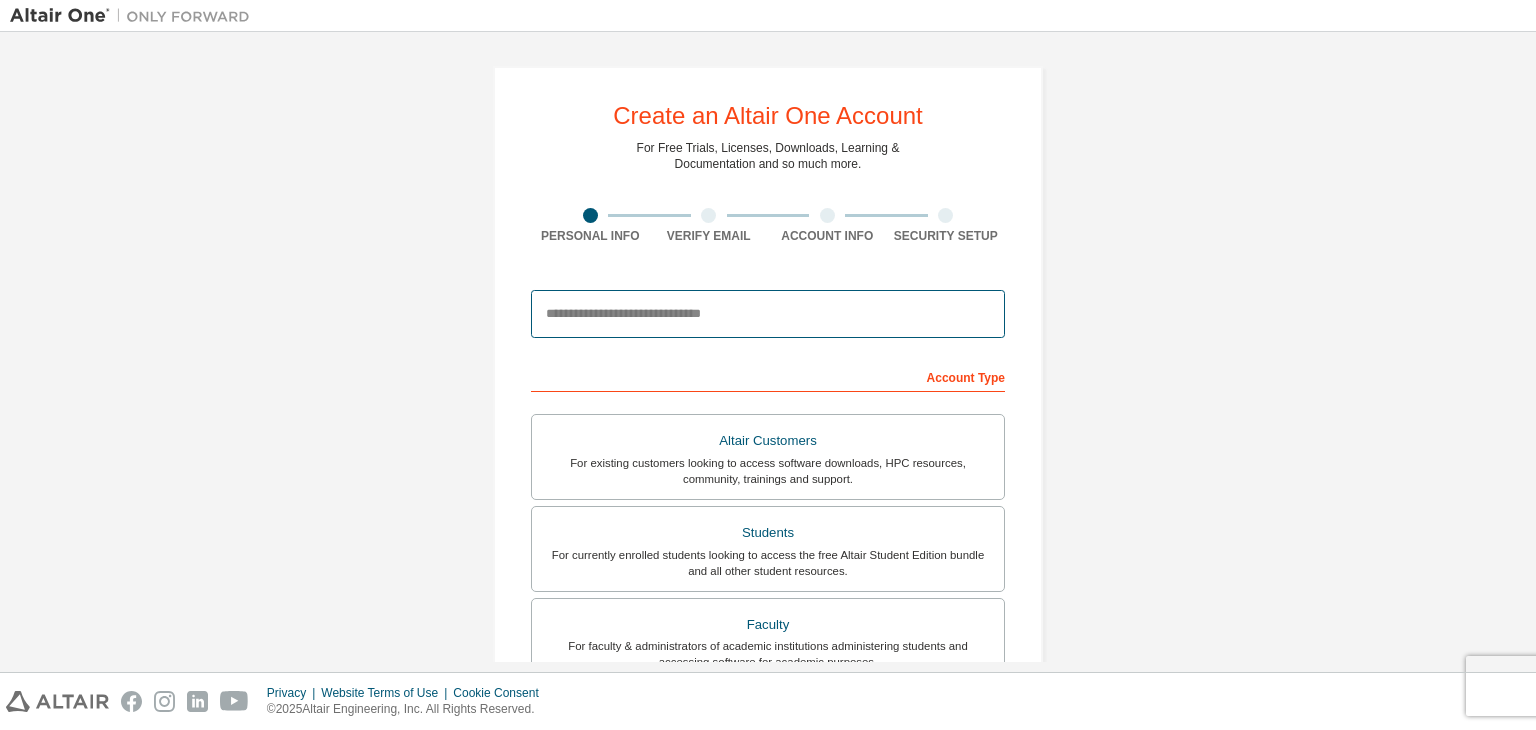 type on "**********" 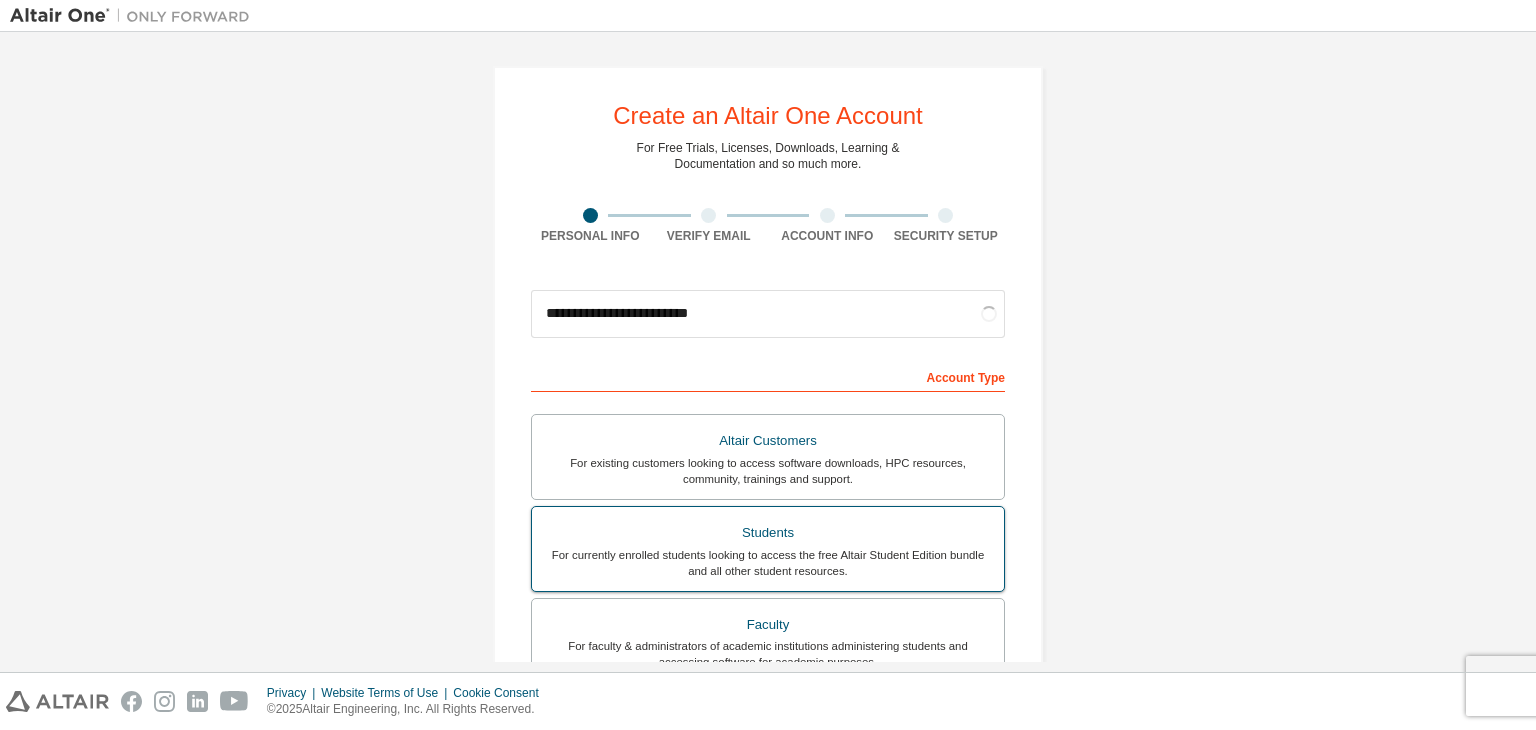 click on "For currently enrolled students looking to access the free Altair Student Edition bundle and all other student resources." at bounding box center [768, 563] 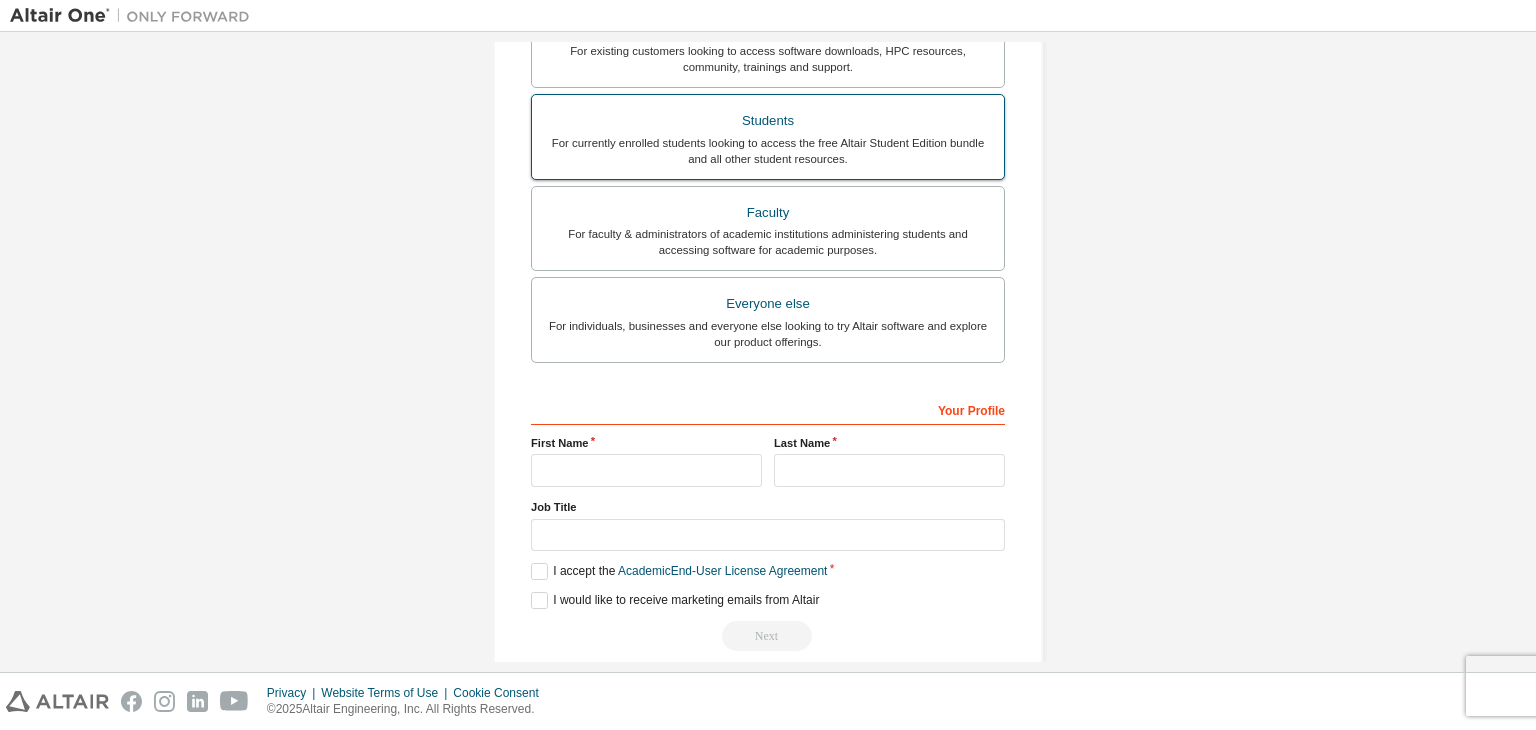 scroll, scrollTop: 0, scrollLeft: 0, axis: both 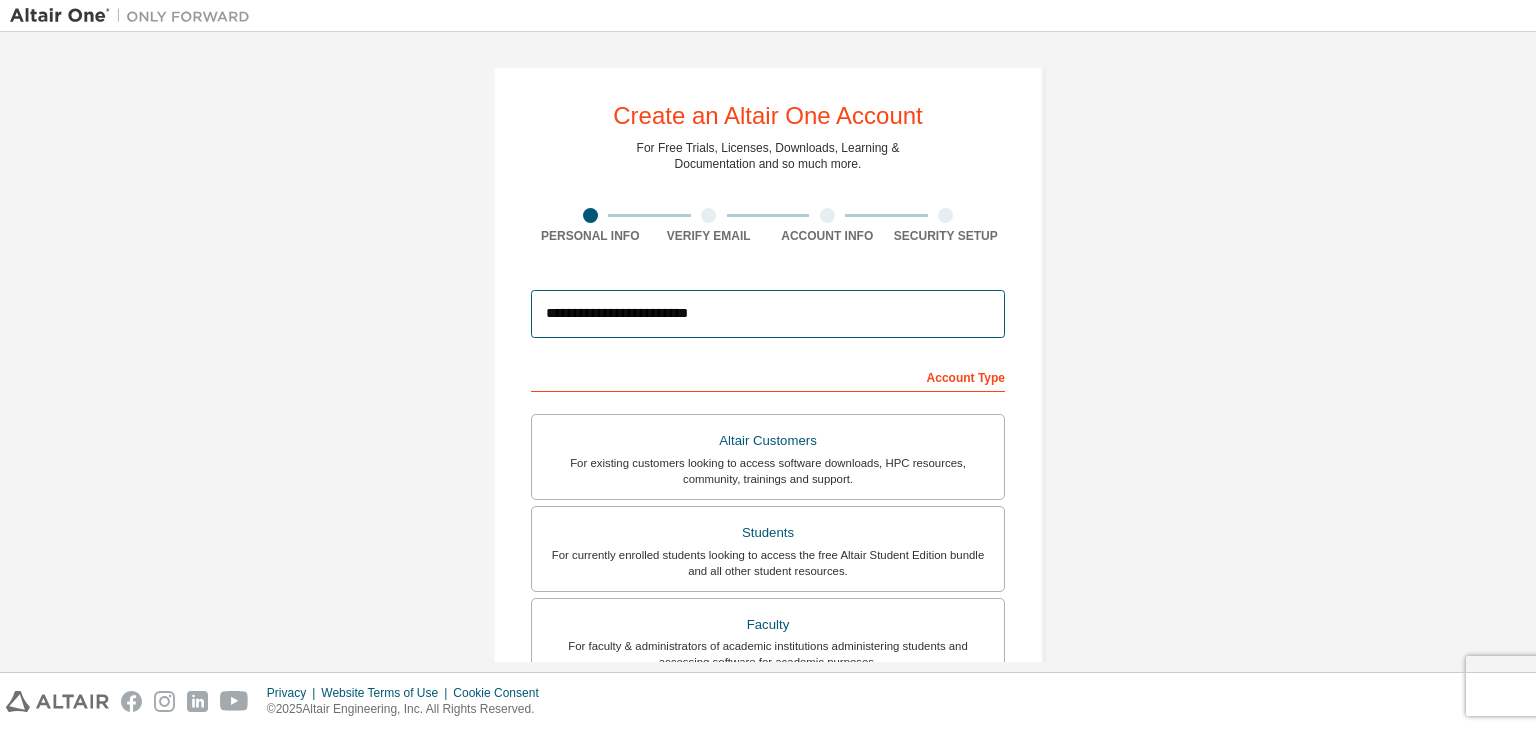 click on "**********" at bounding box center (768, 314) 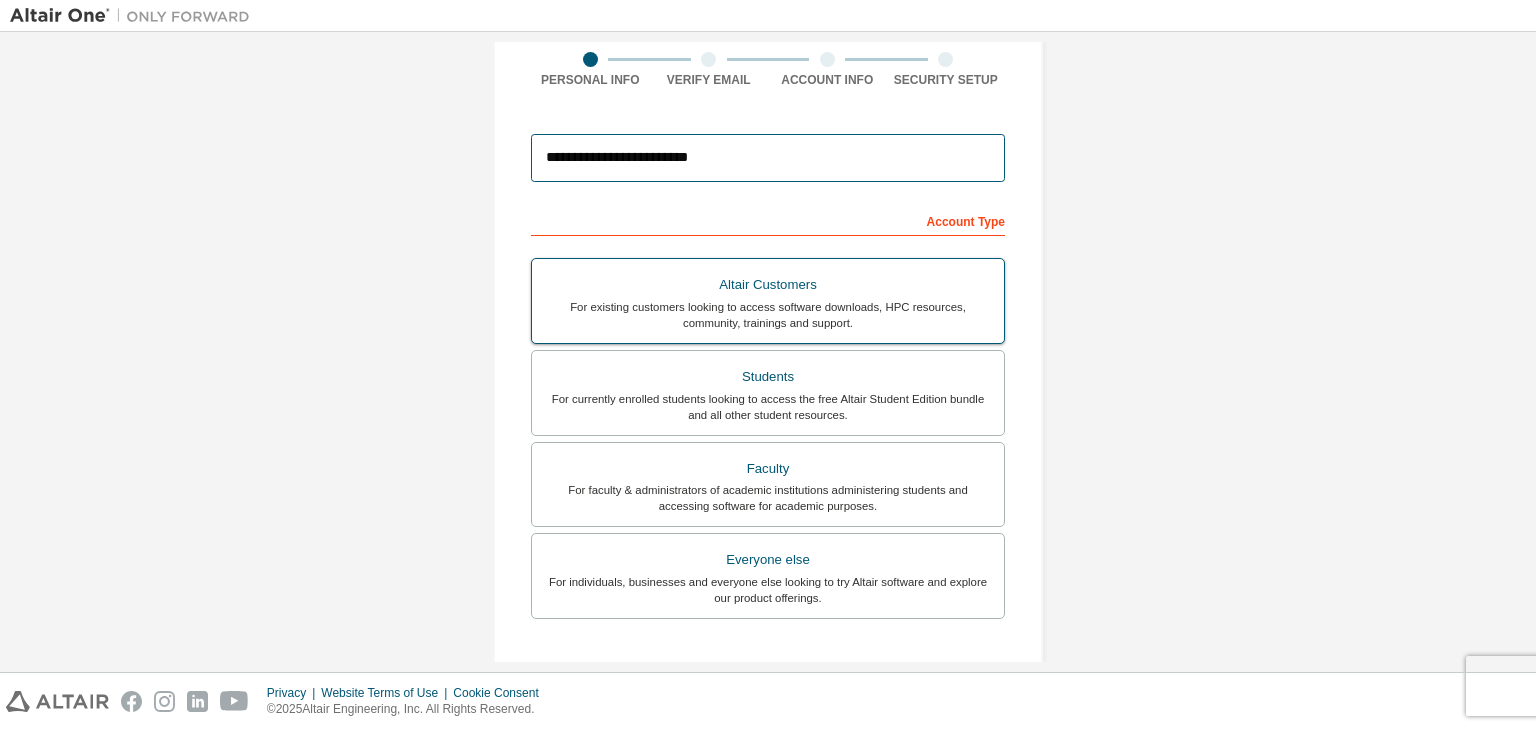 scroll, scrollTop: 435, scrollLeft: 0, axis: vertical 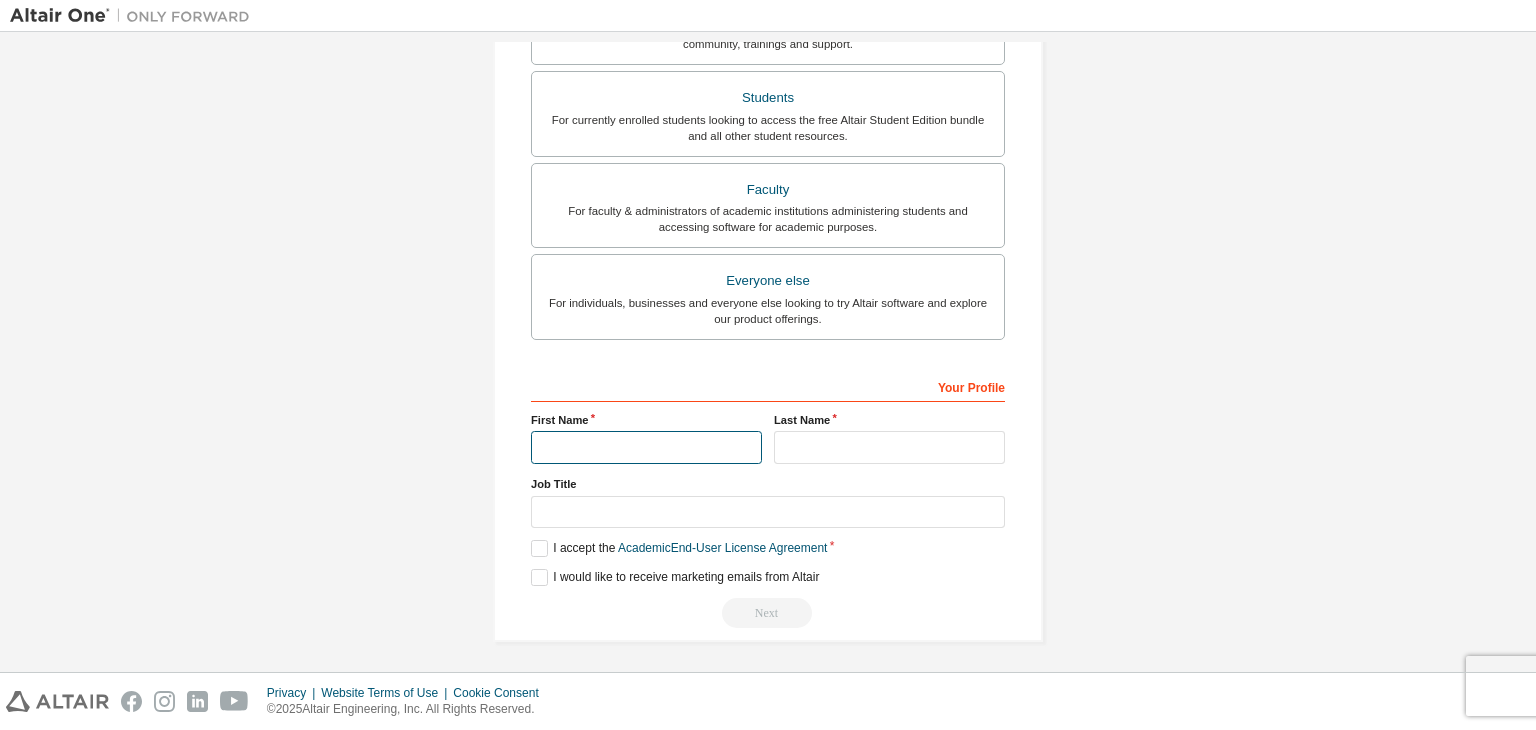 click at bounding box center [646, 447] 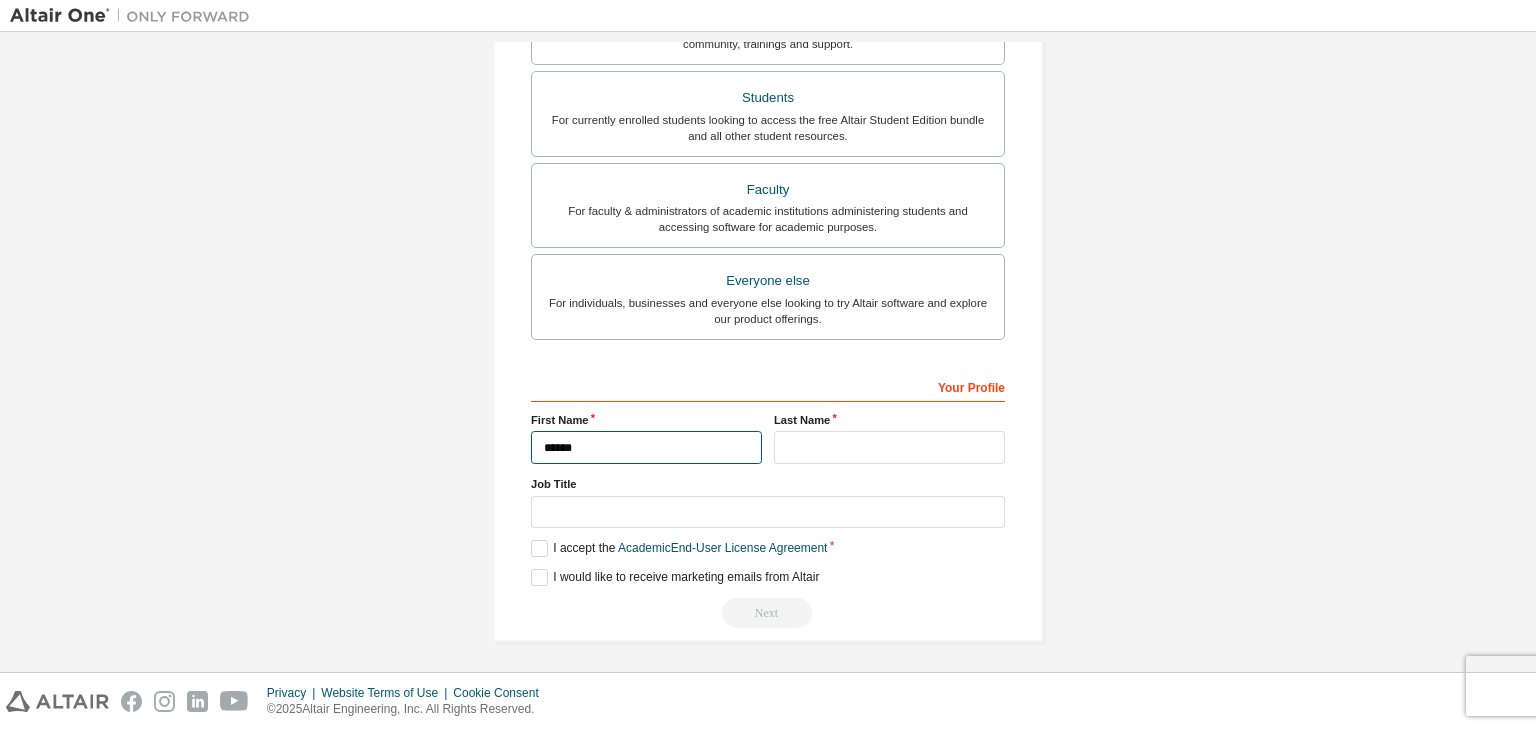 type on "******" 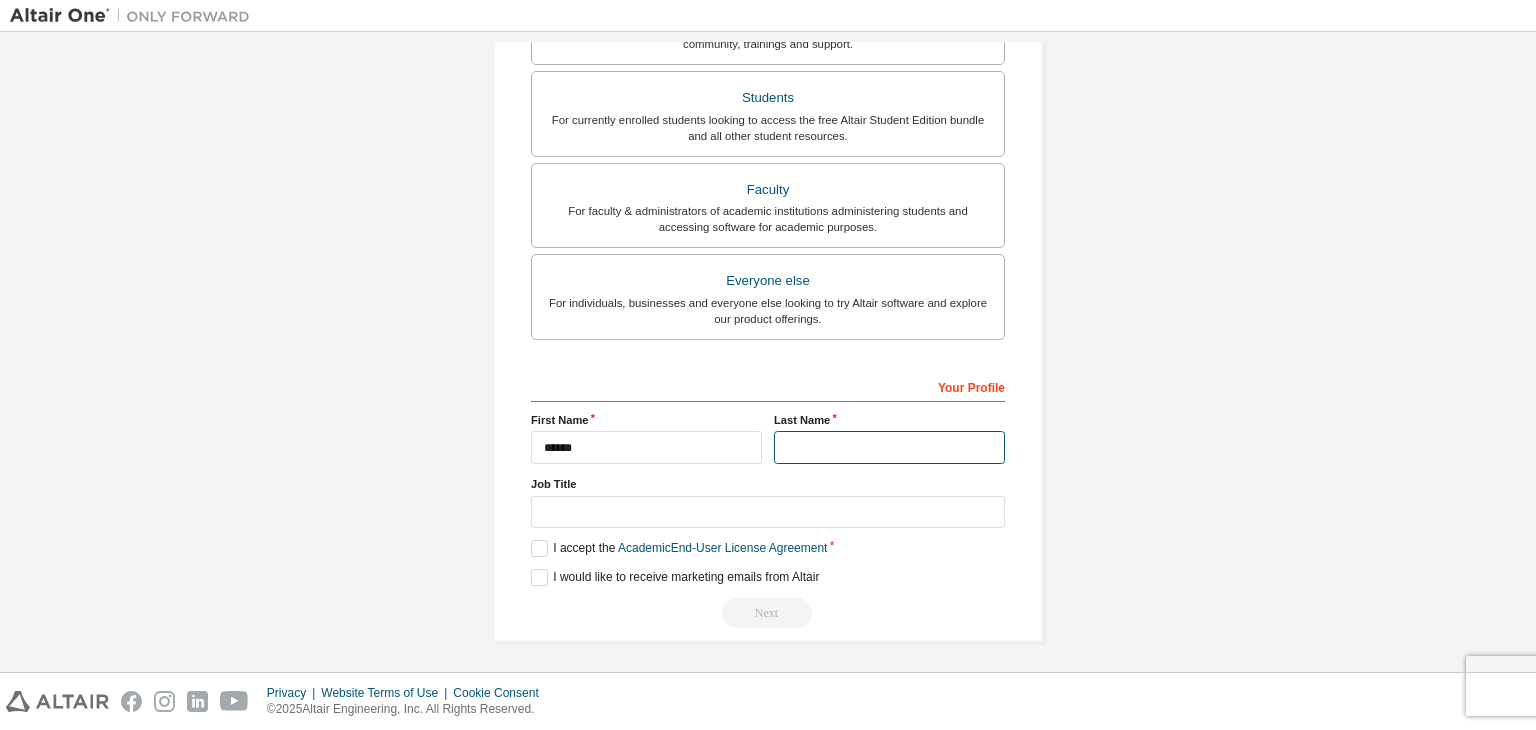 click at bounding box center [889, 447] 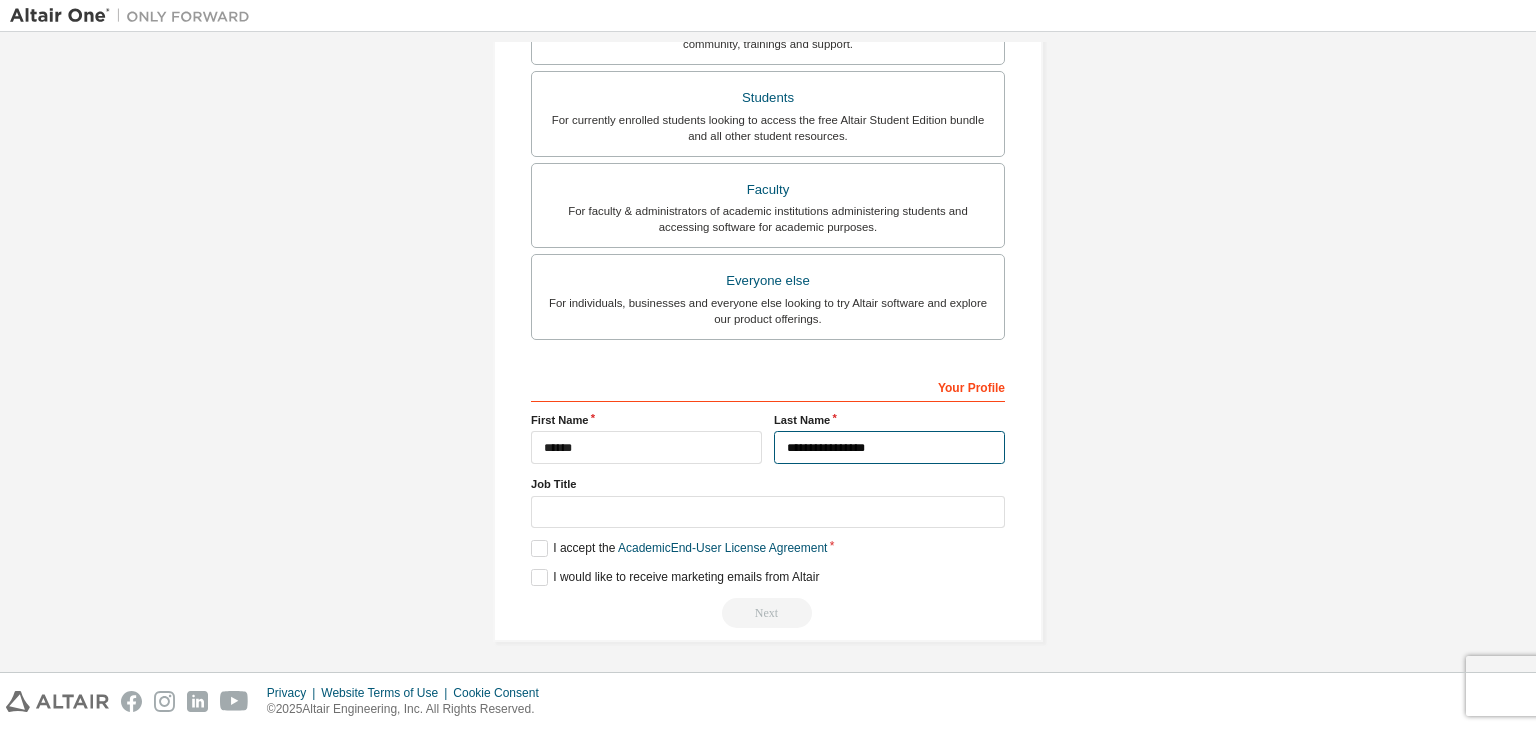 type on "**********" 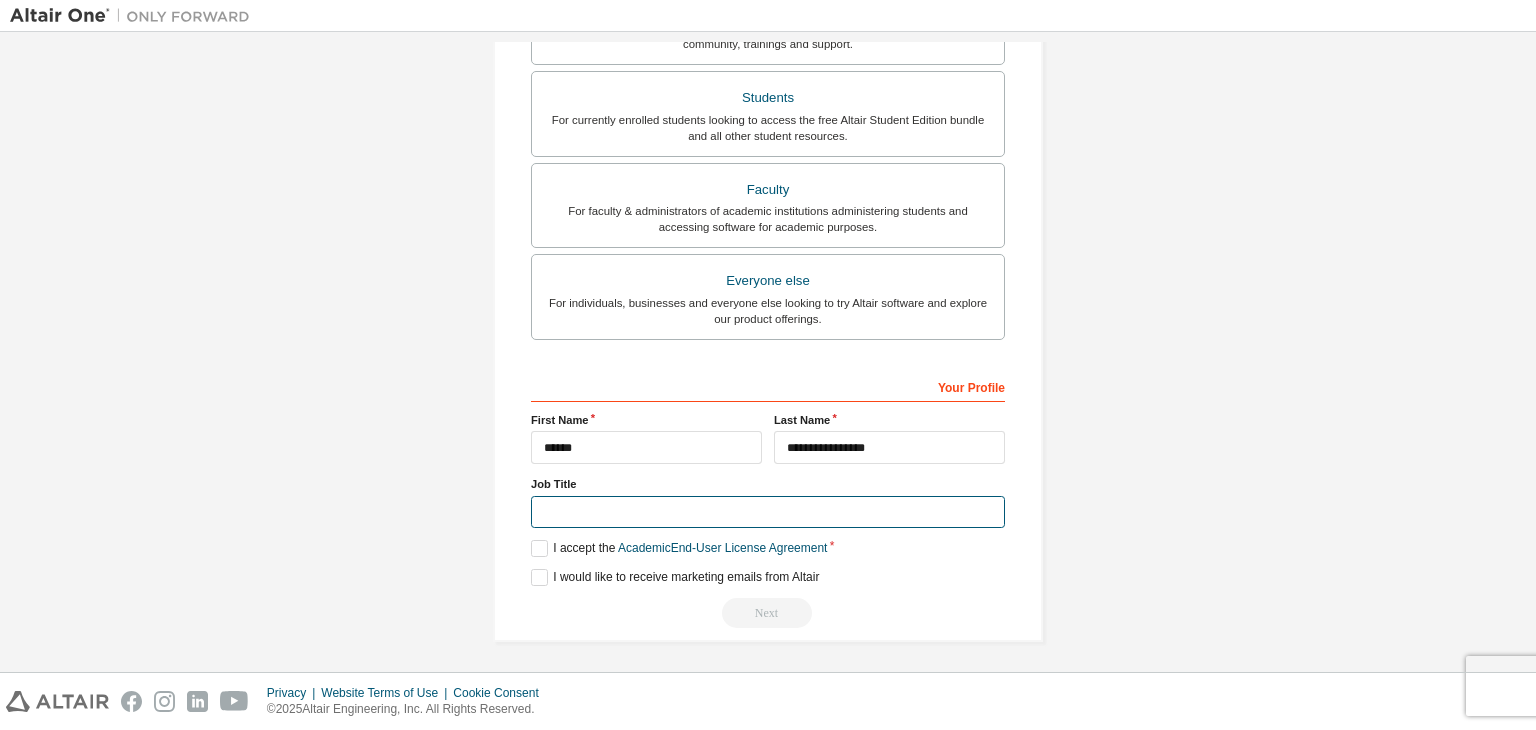 click at bounding box center [768, 512] 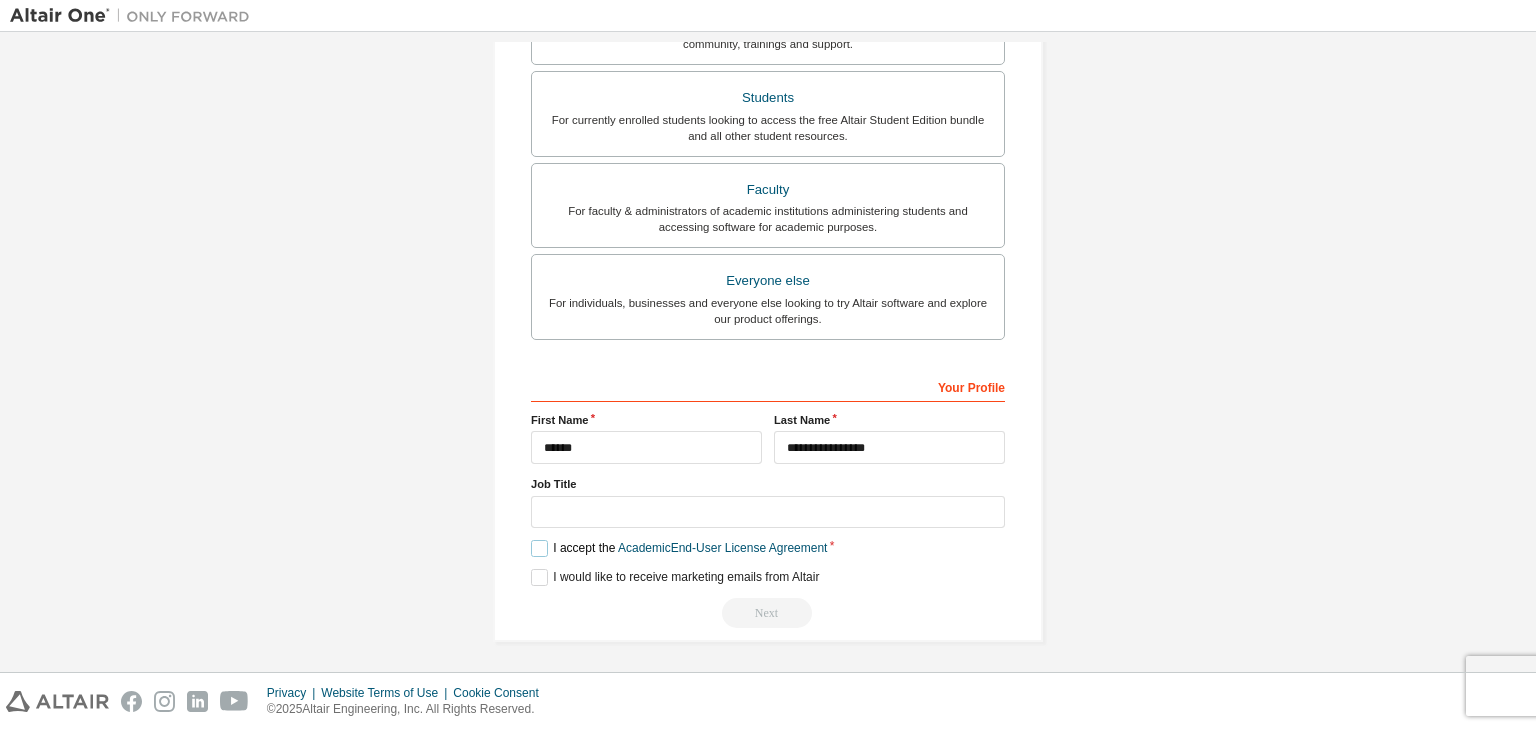 click on "I accept the   Academic   End-User License Agreement" at bounding box center [679, 548] 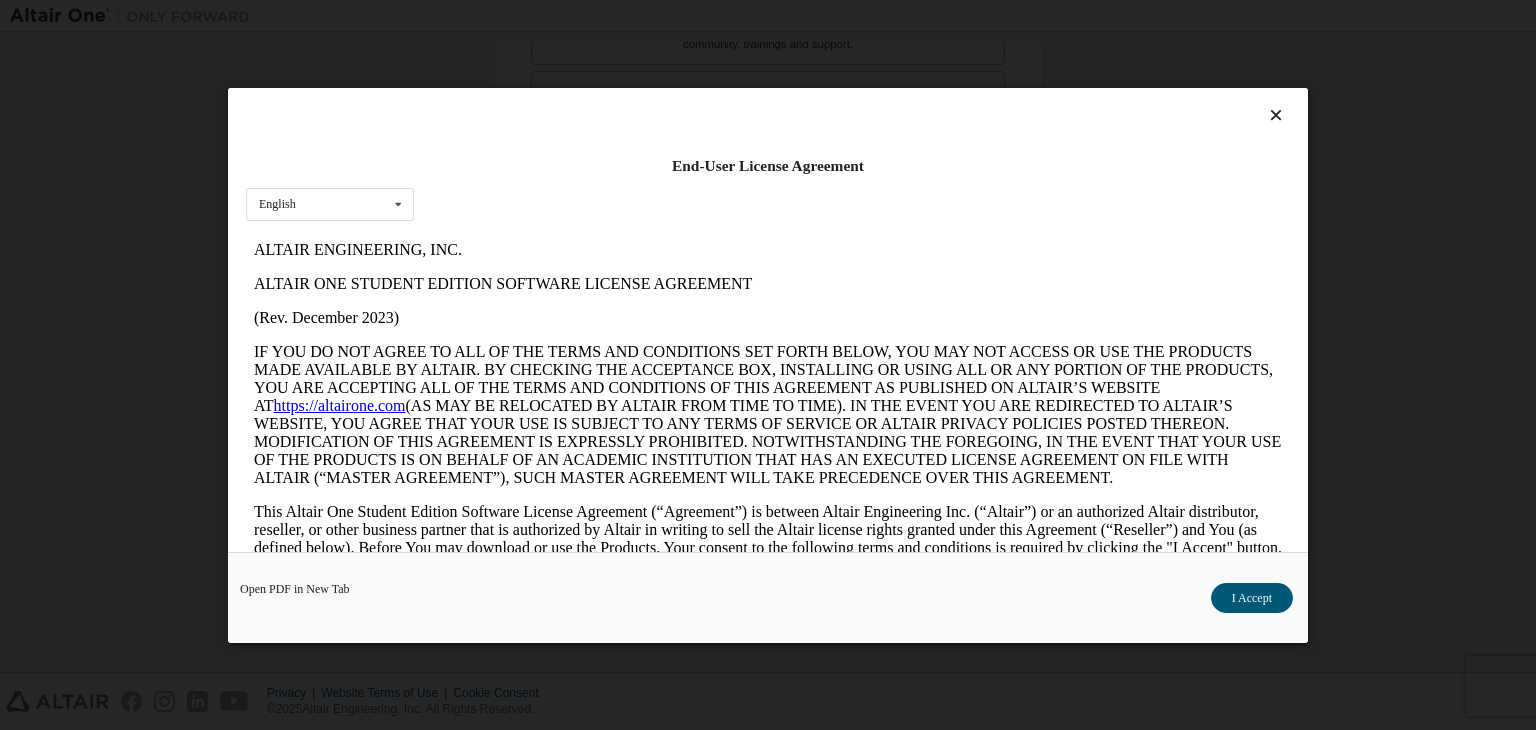 scroll, scrollTop: 0, scrollLeft: 0, axis: both 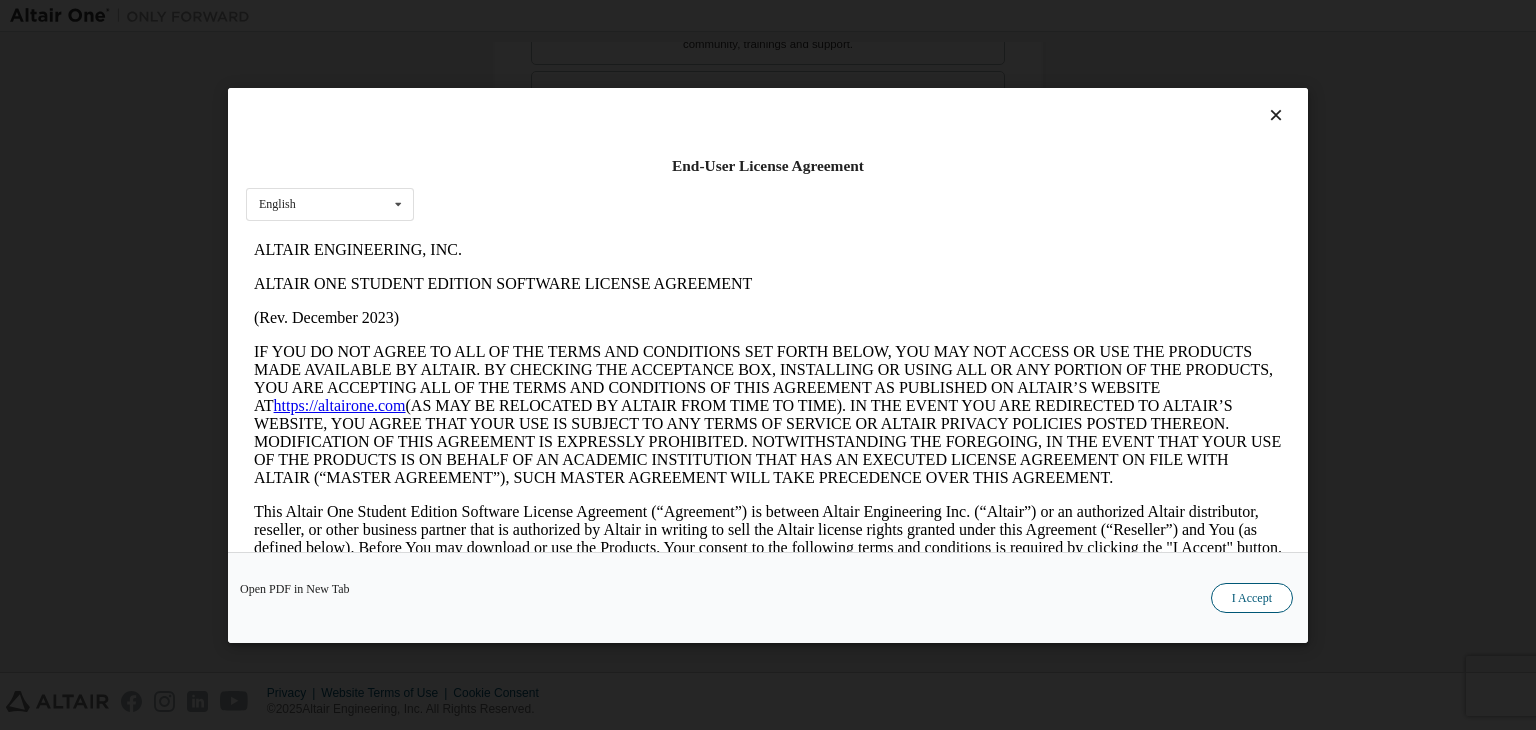 click on "I Accept" at bounding box center [1252, 598] 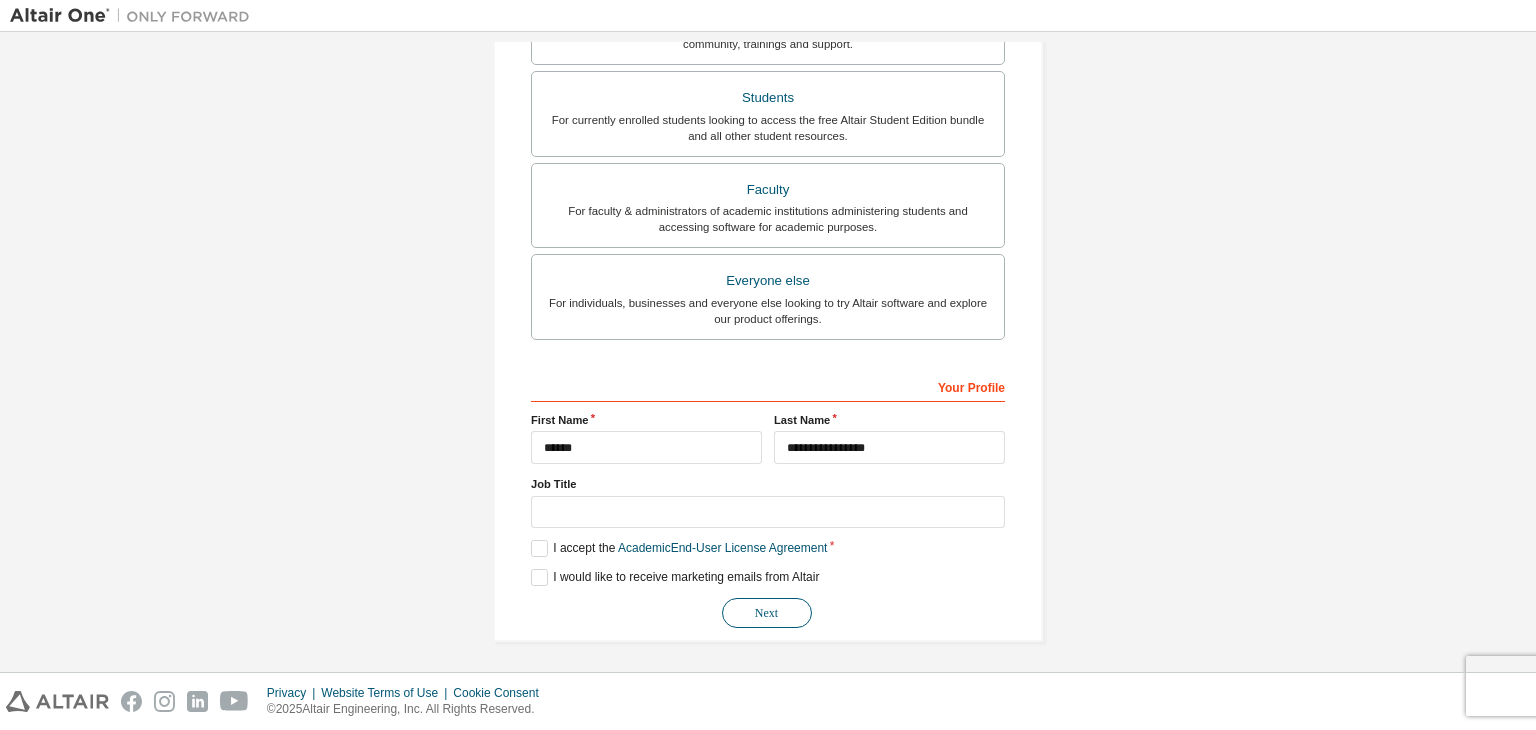 click on "Next" at bounding box center [767, 613] 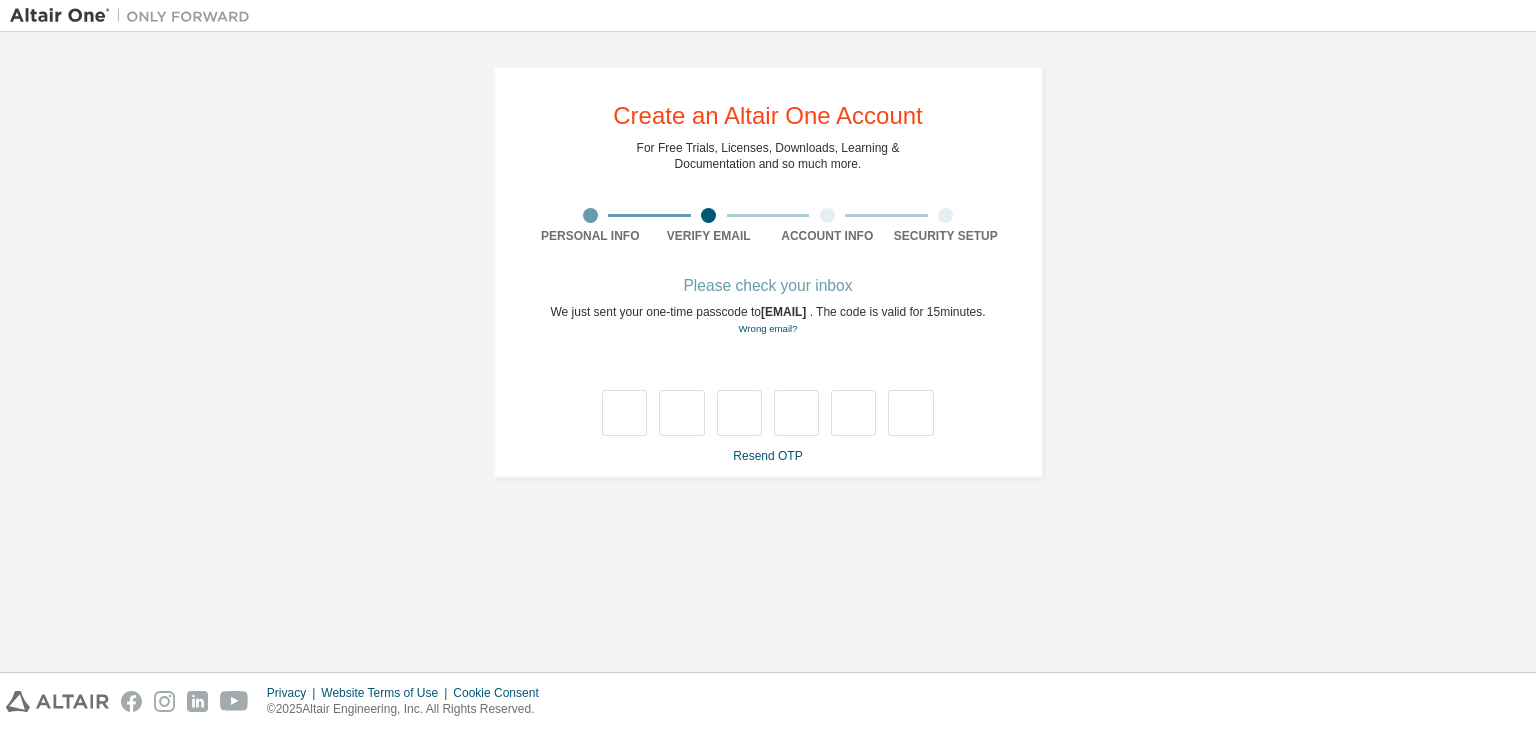 scroll, scrollTop: 0, scrollLeft: 0, axis: both 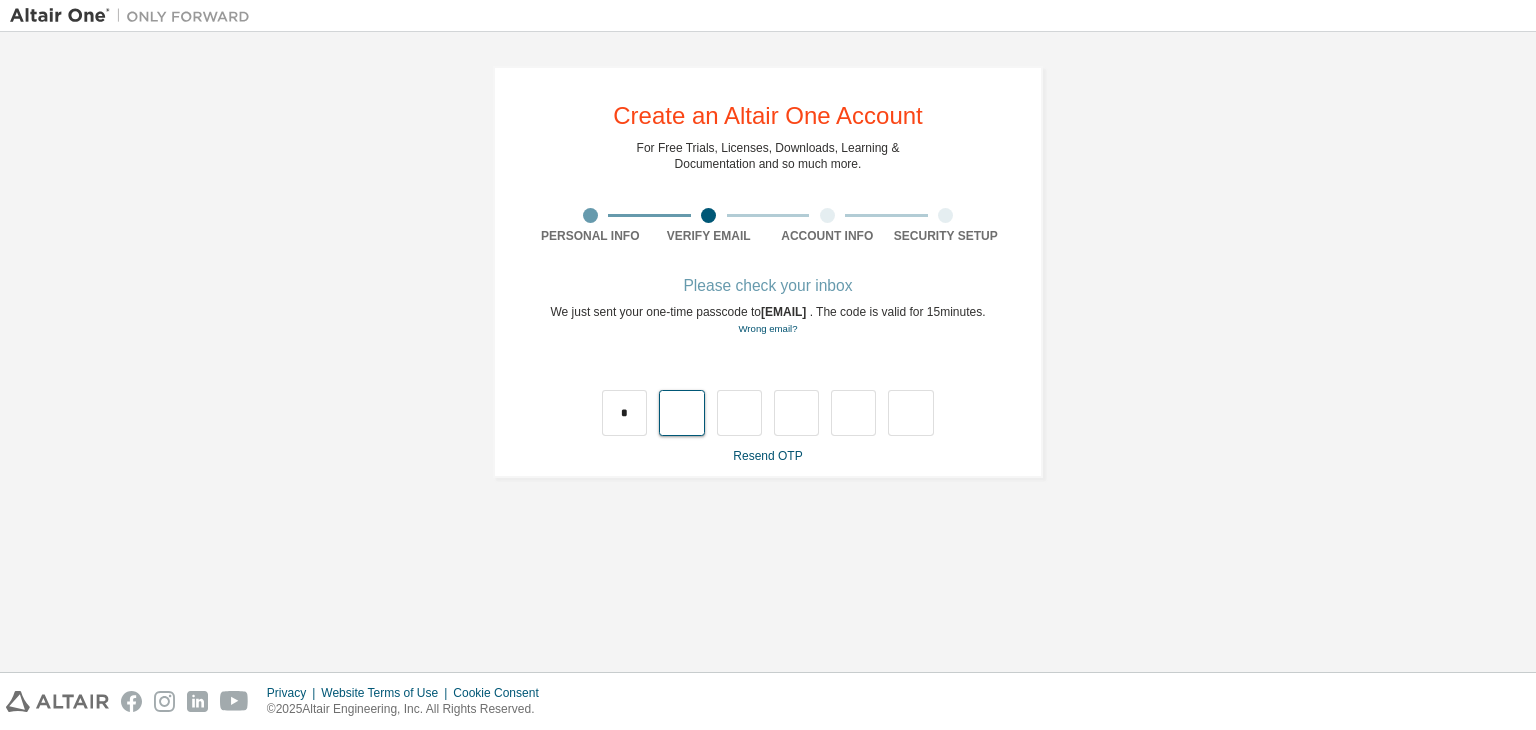 type on "*" 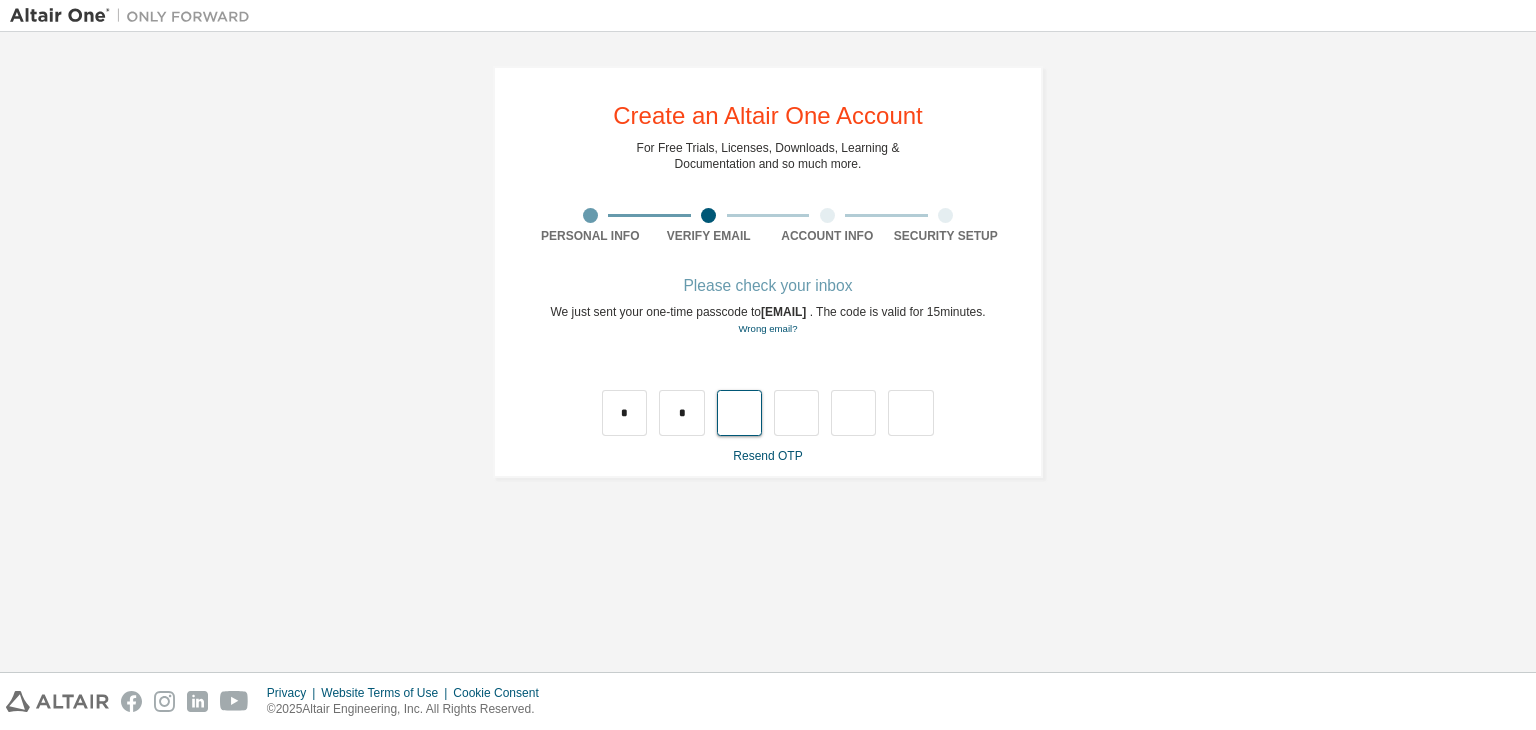 type on "*" 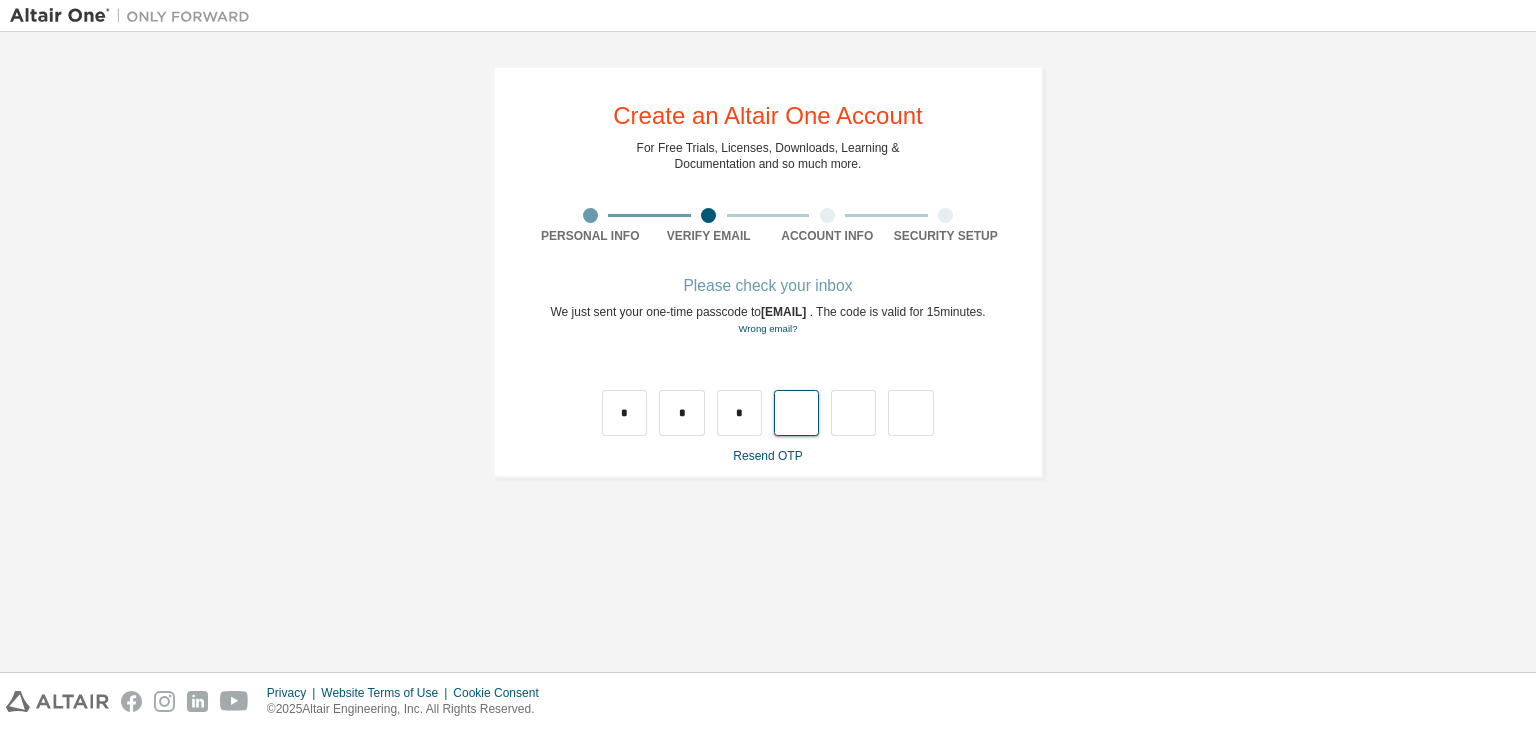 type on "*" 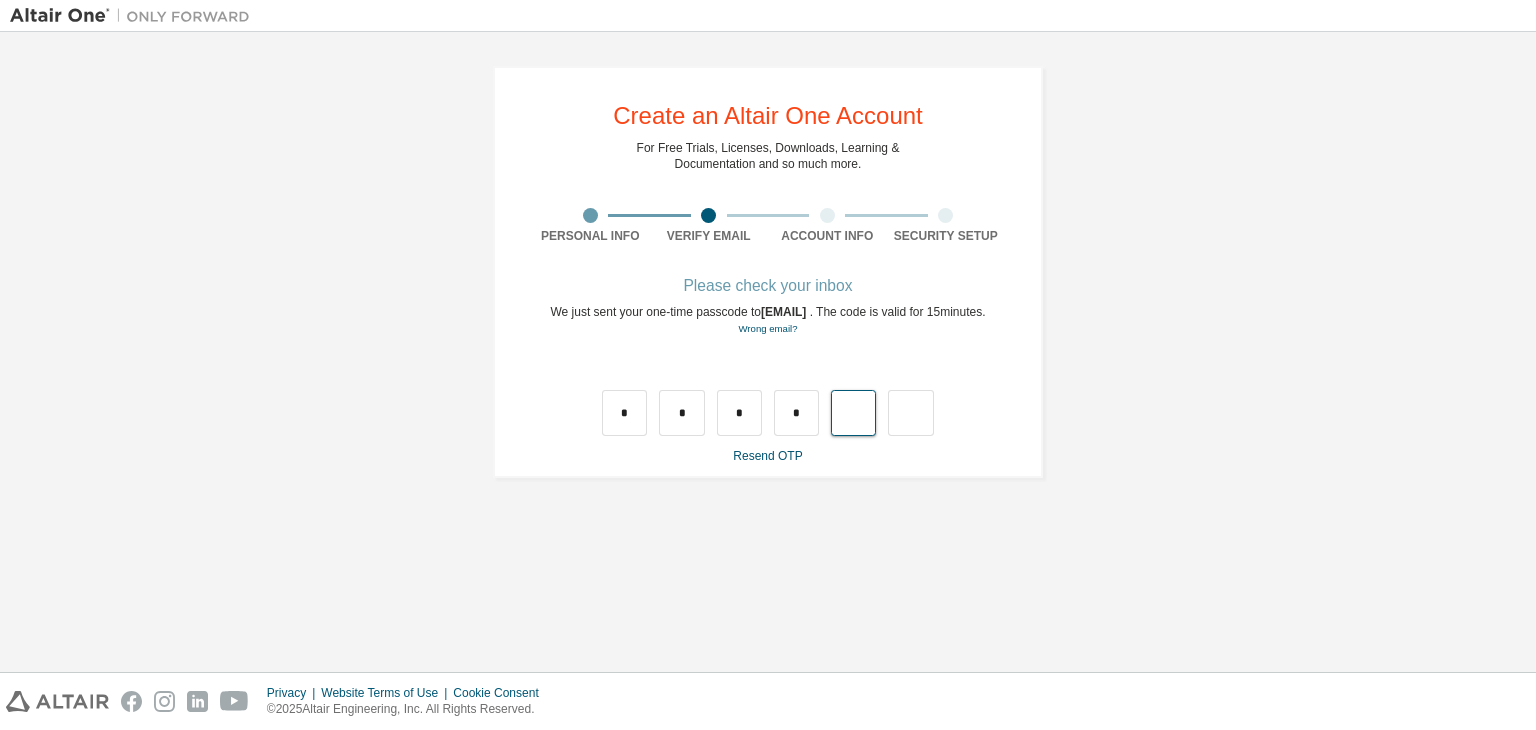type on "*" 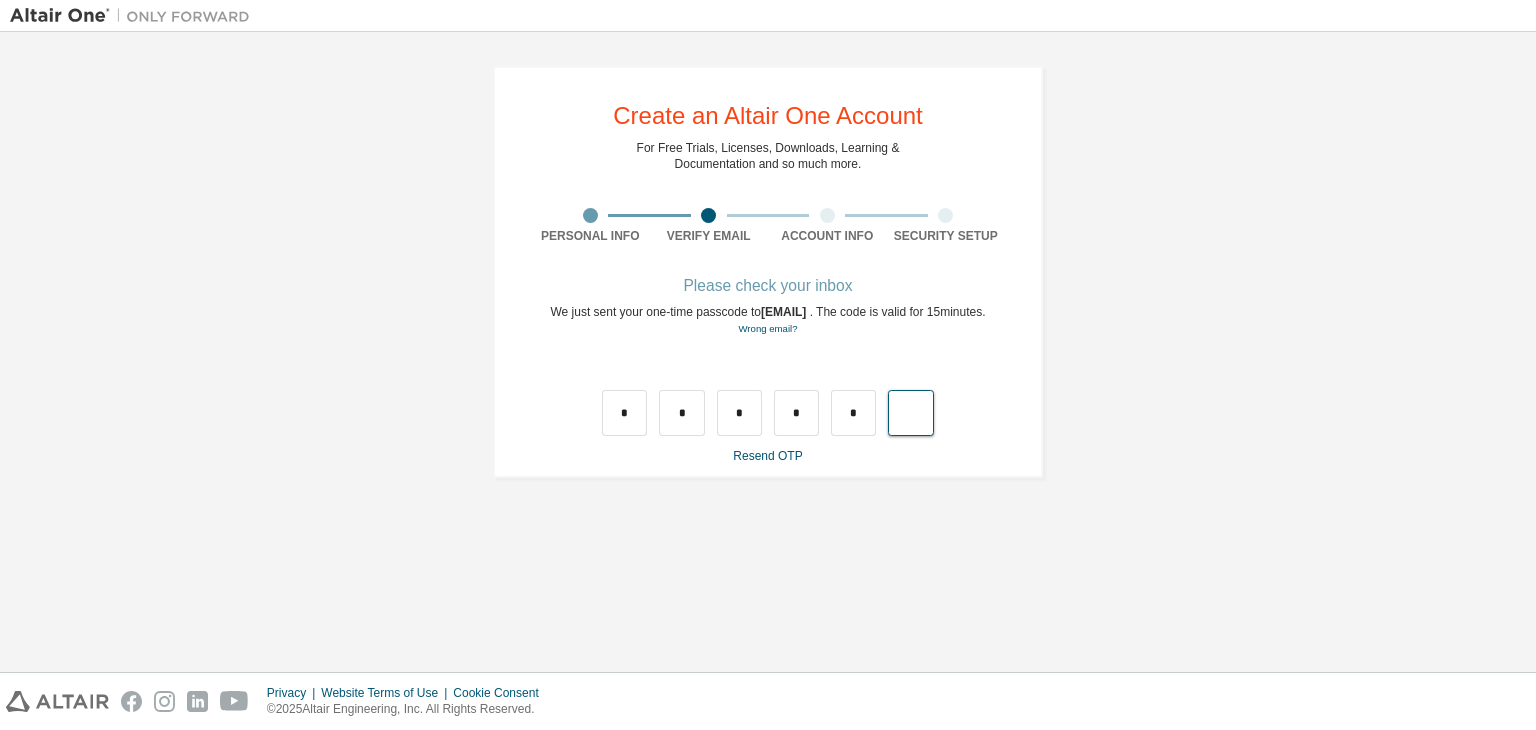 type on "*" 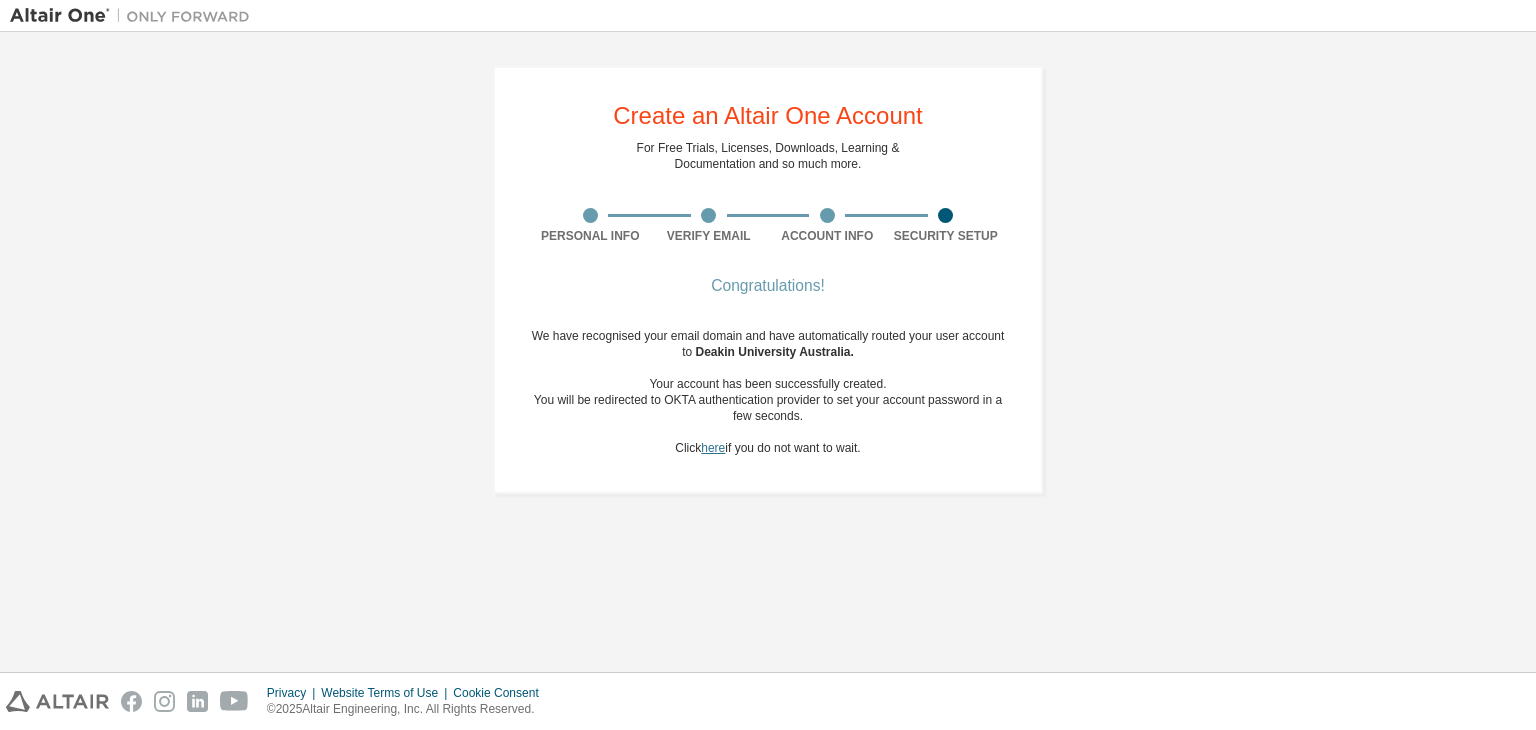 click on "here" at bounding box center [713, 448] 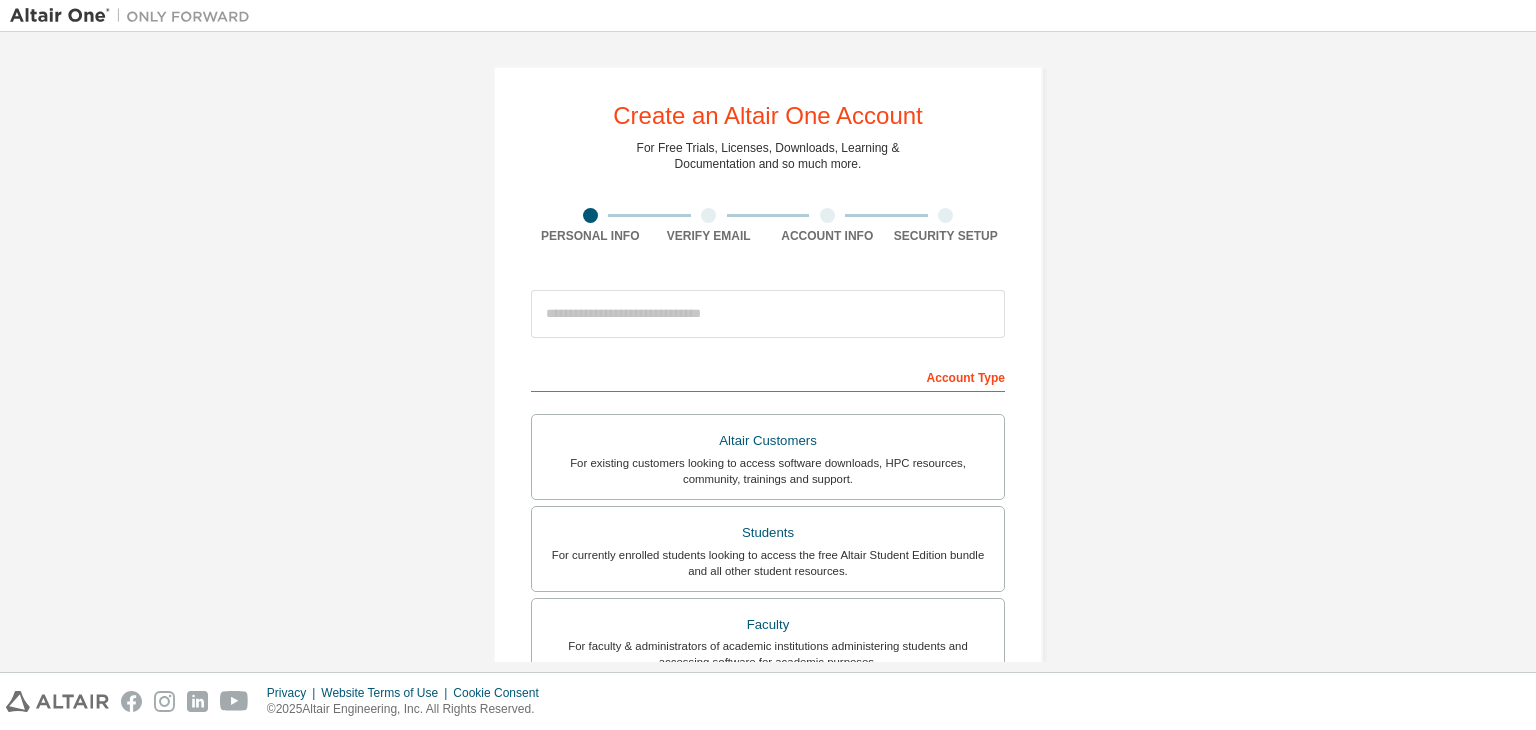 scroll, scrollTop: 0, scrollLeft: 0, axis: both 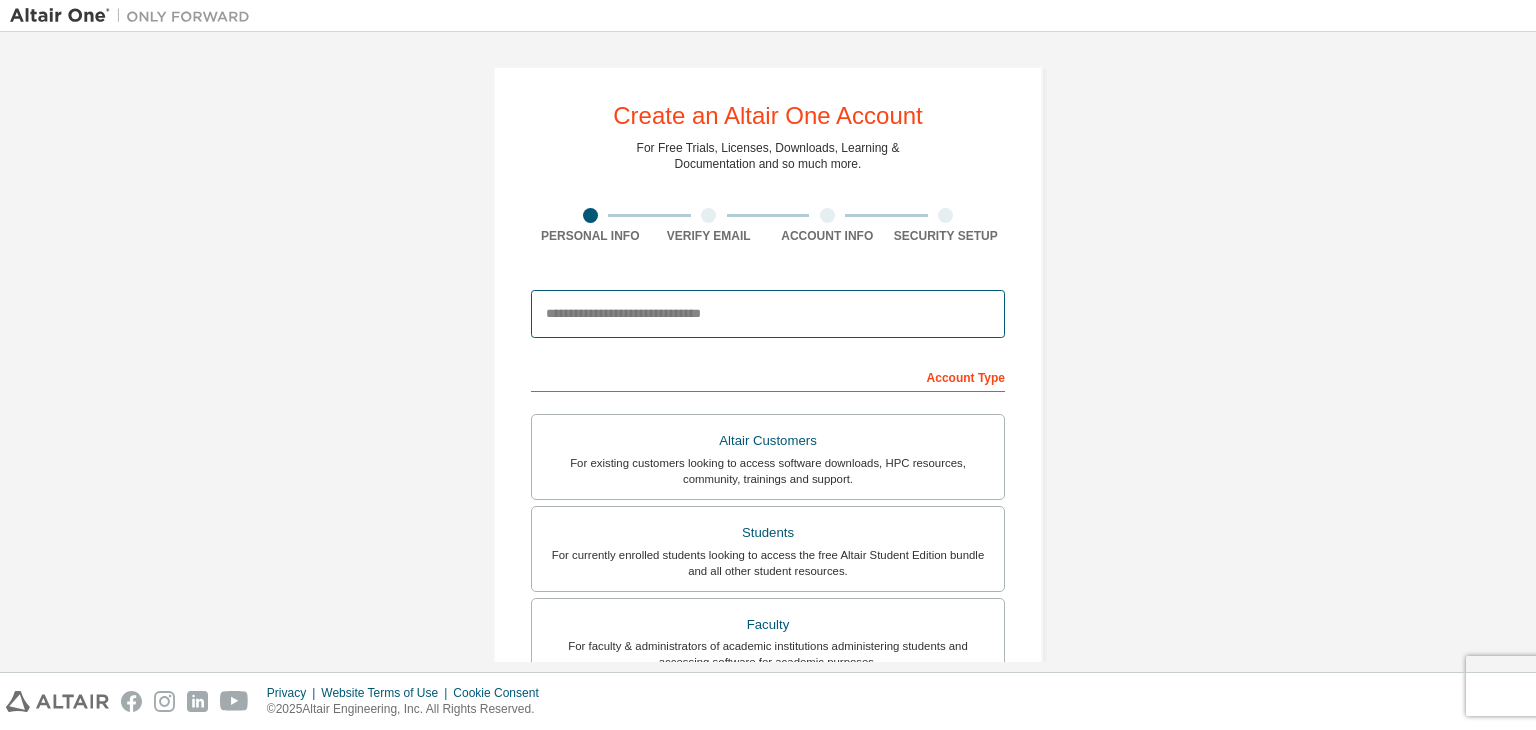 click at bounding box center (768, 314) 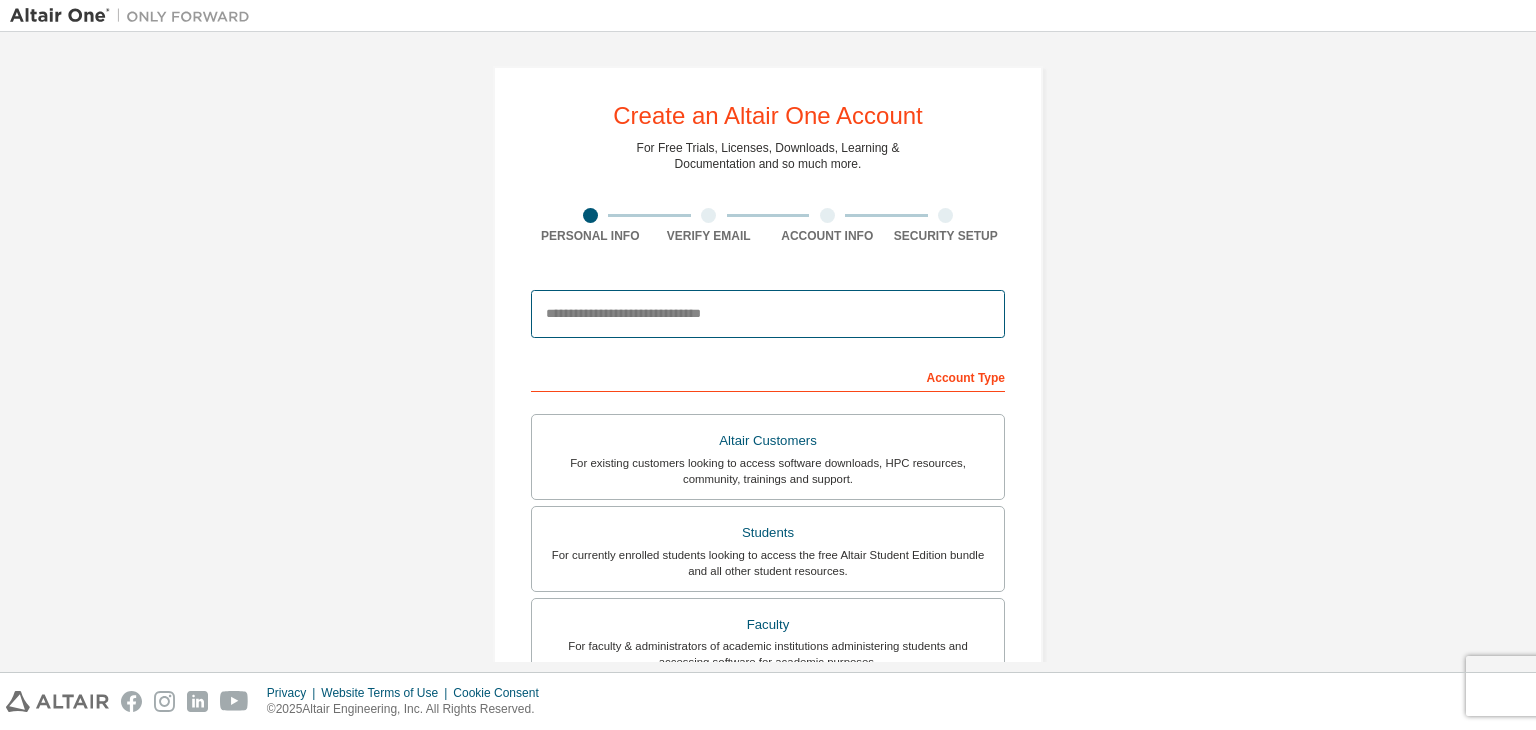 type on "**********" 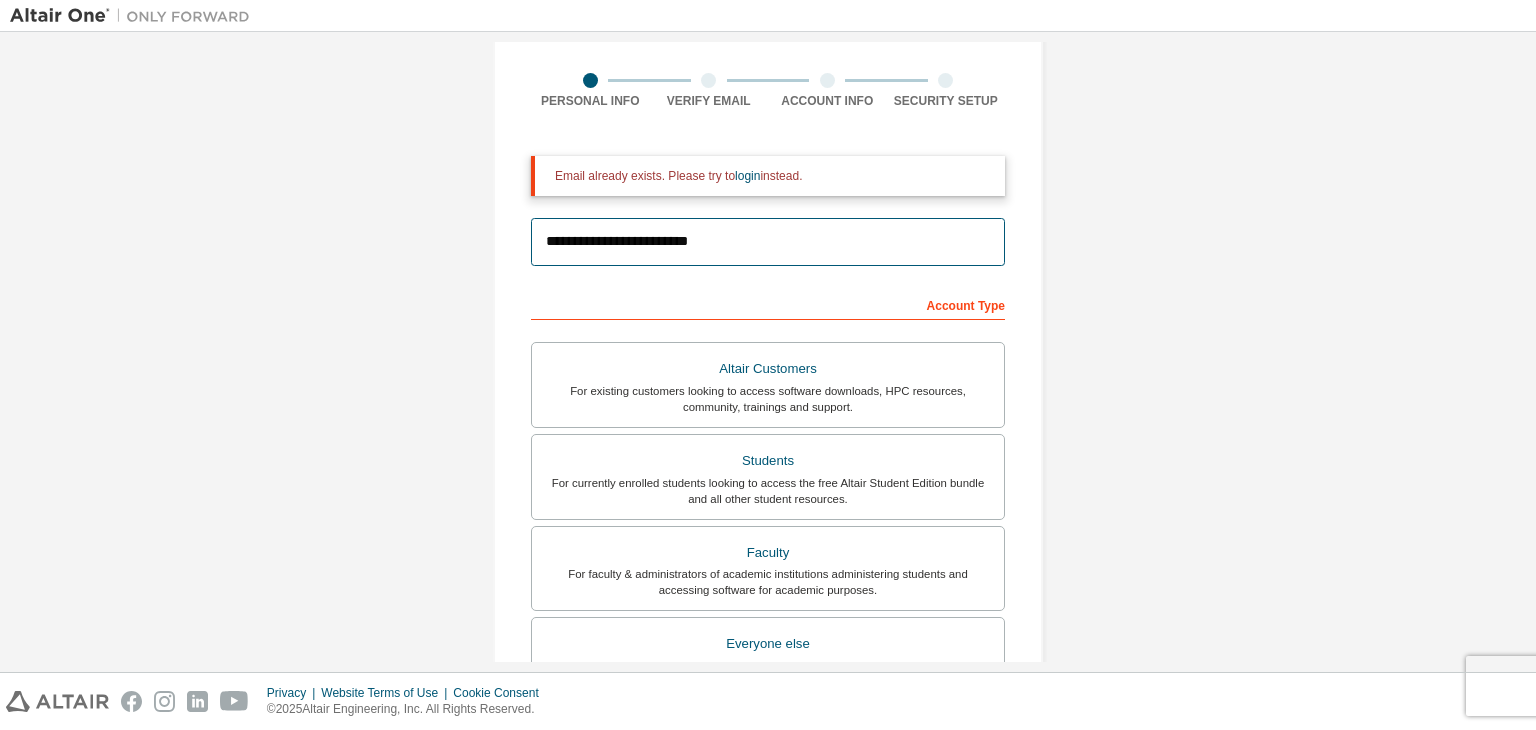 scroll, scrollTop: 136, scrollLeft: 0, axis: vertical 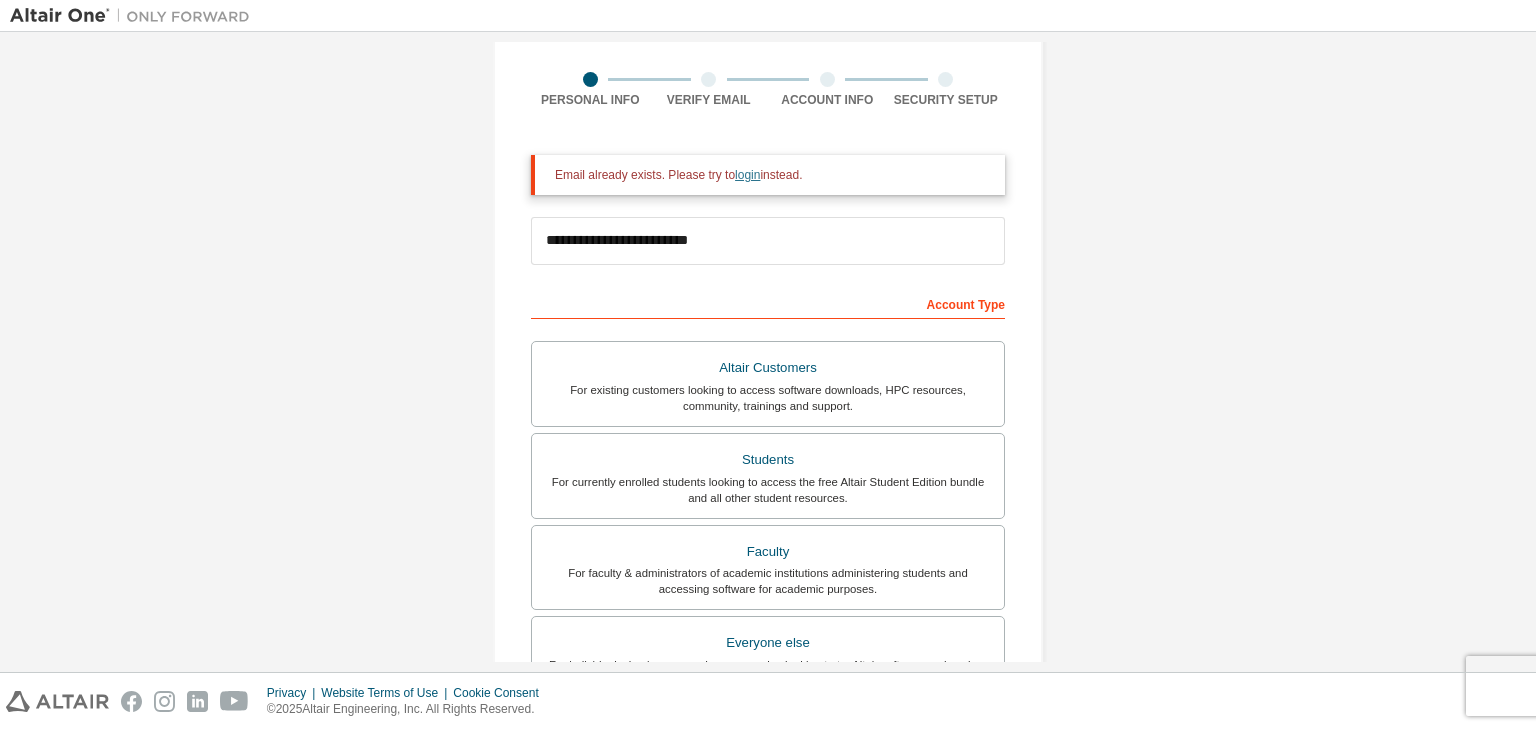 click on "login" at bounding box center [747, 175] 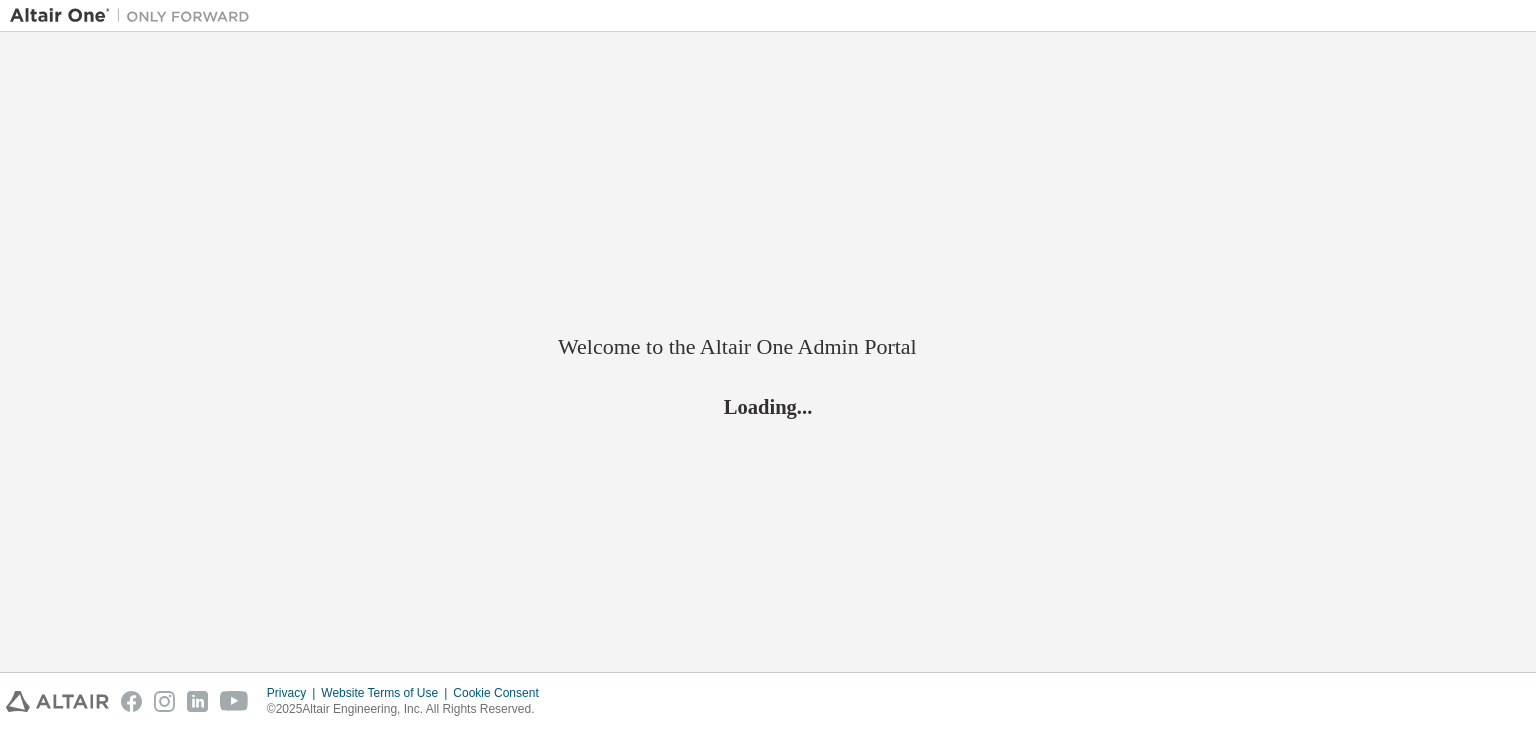 scroll, scrollTop: 0, scrollLeft: 0, axis: both 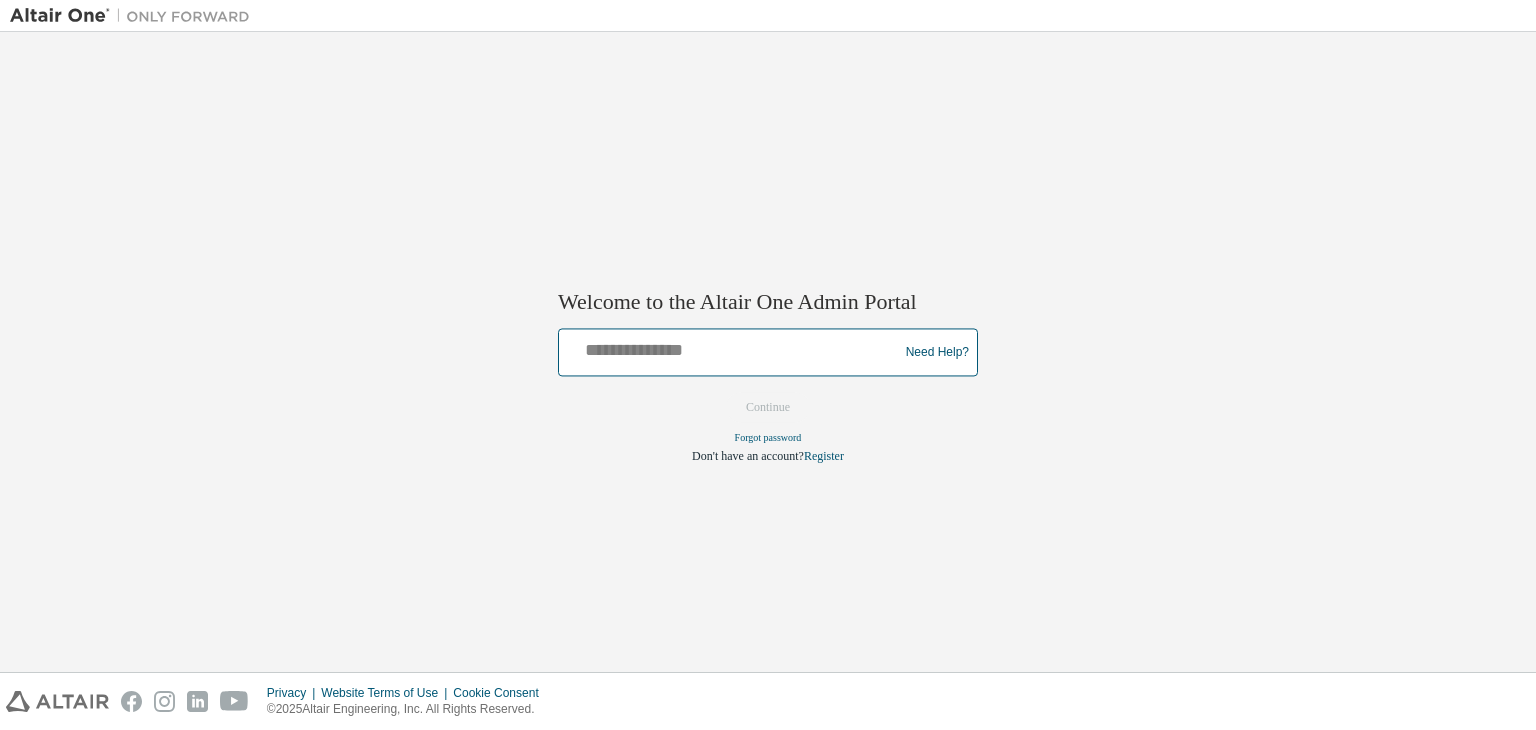 click at bounding box center [731, 348] 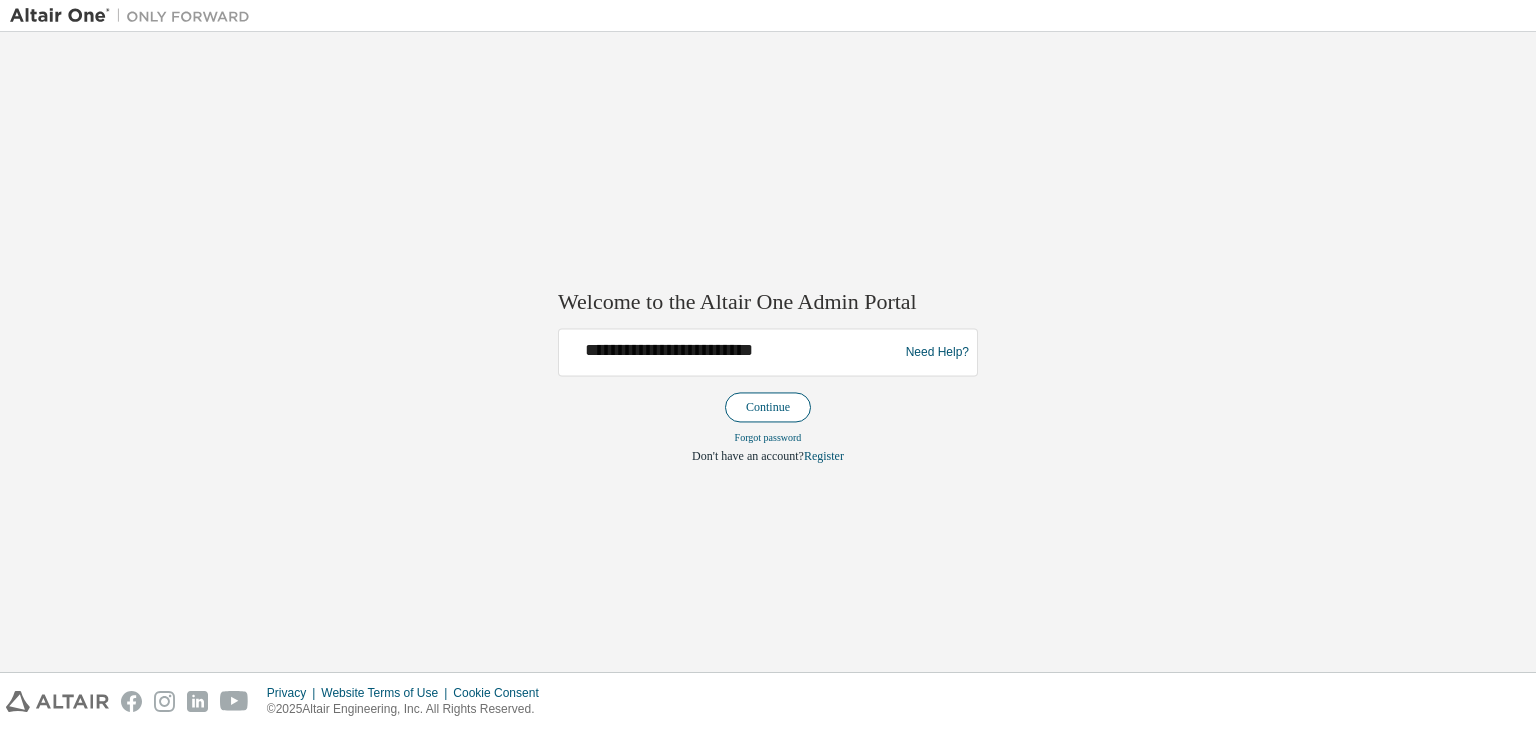 click on "Continue" at bounding box center (768, 408) 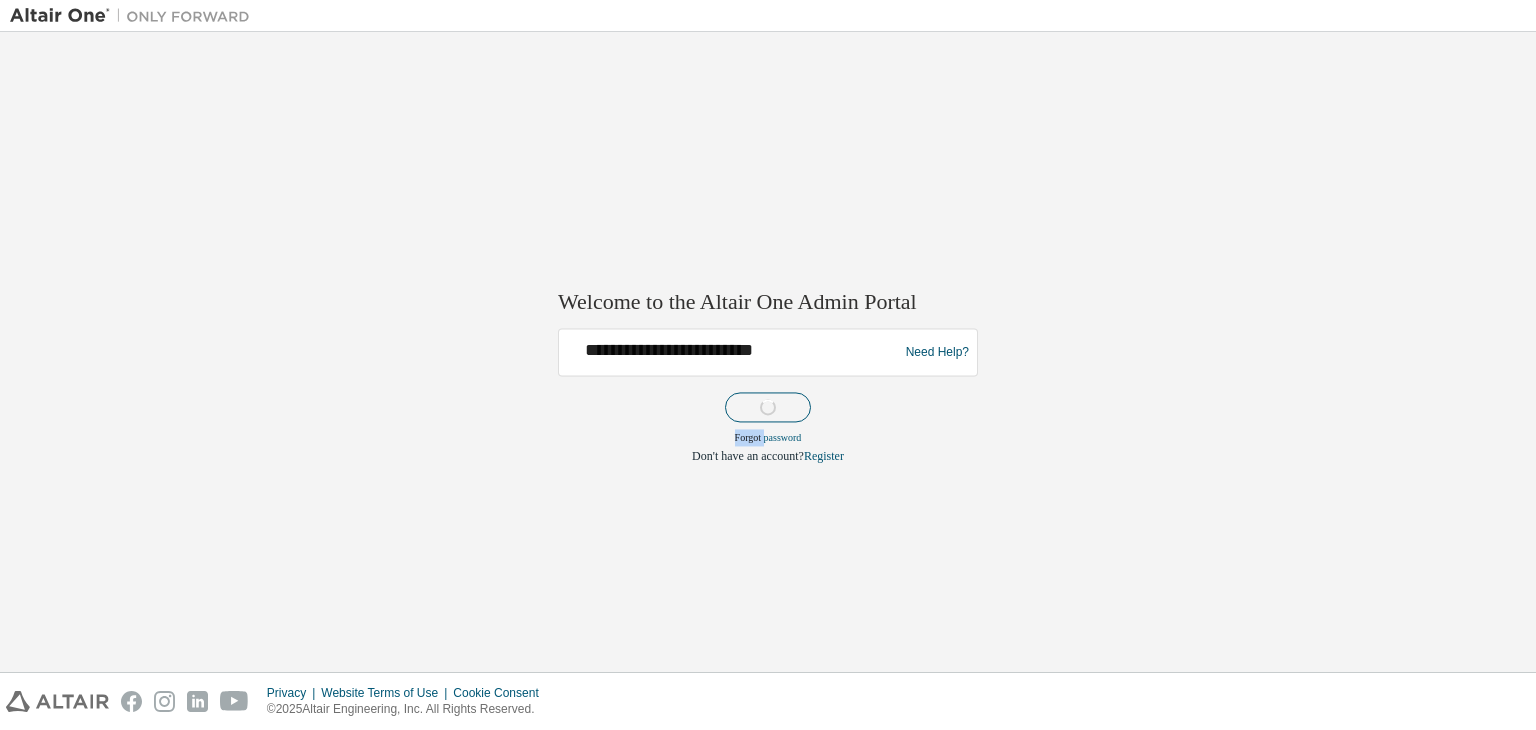 click on "**********" at bounding box center [768, 397] 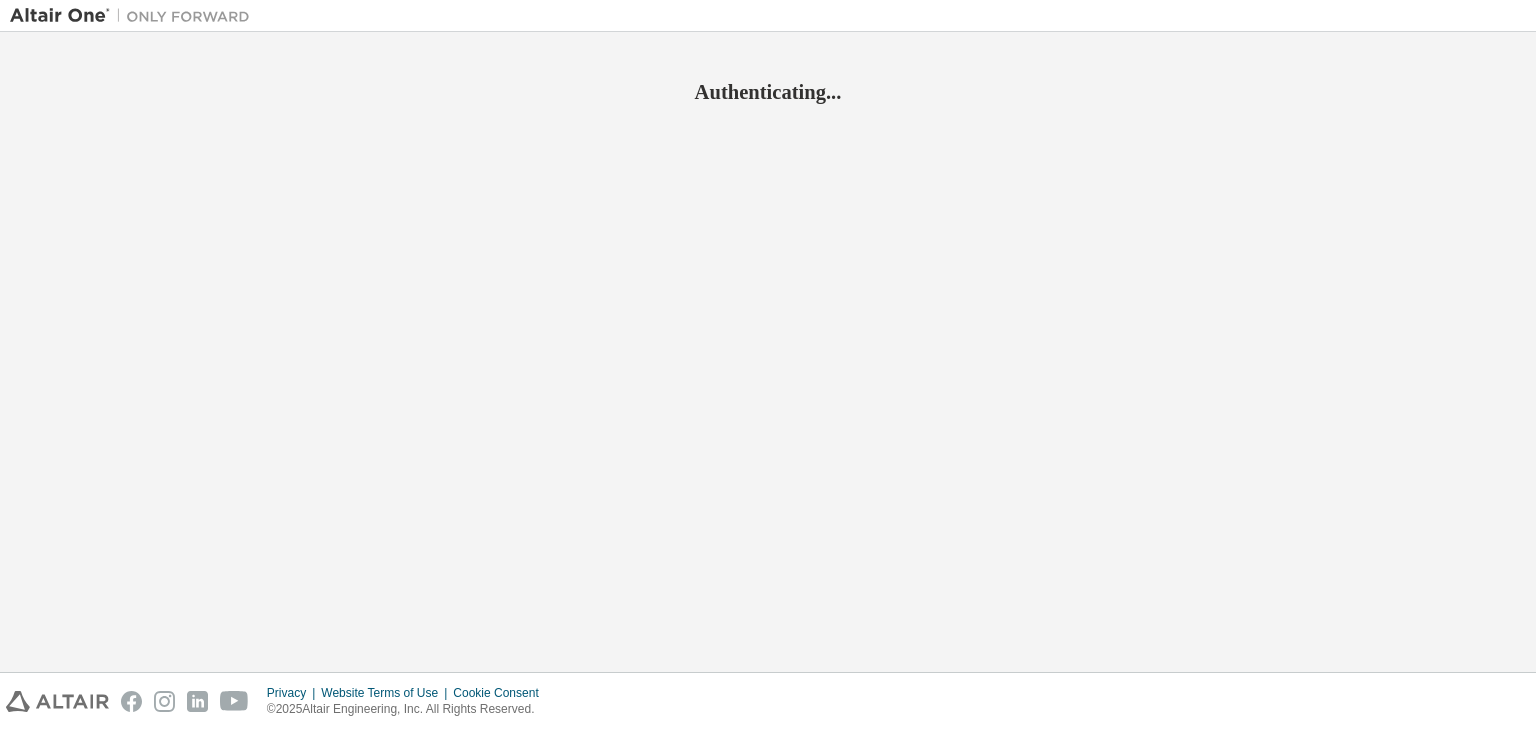 scroll, scrollTop: 0, scrollLeft: 0, axis: both 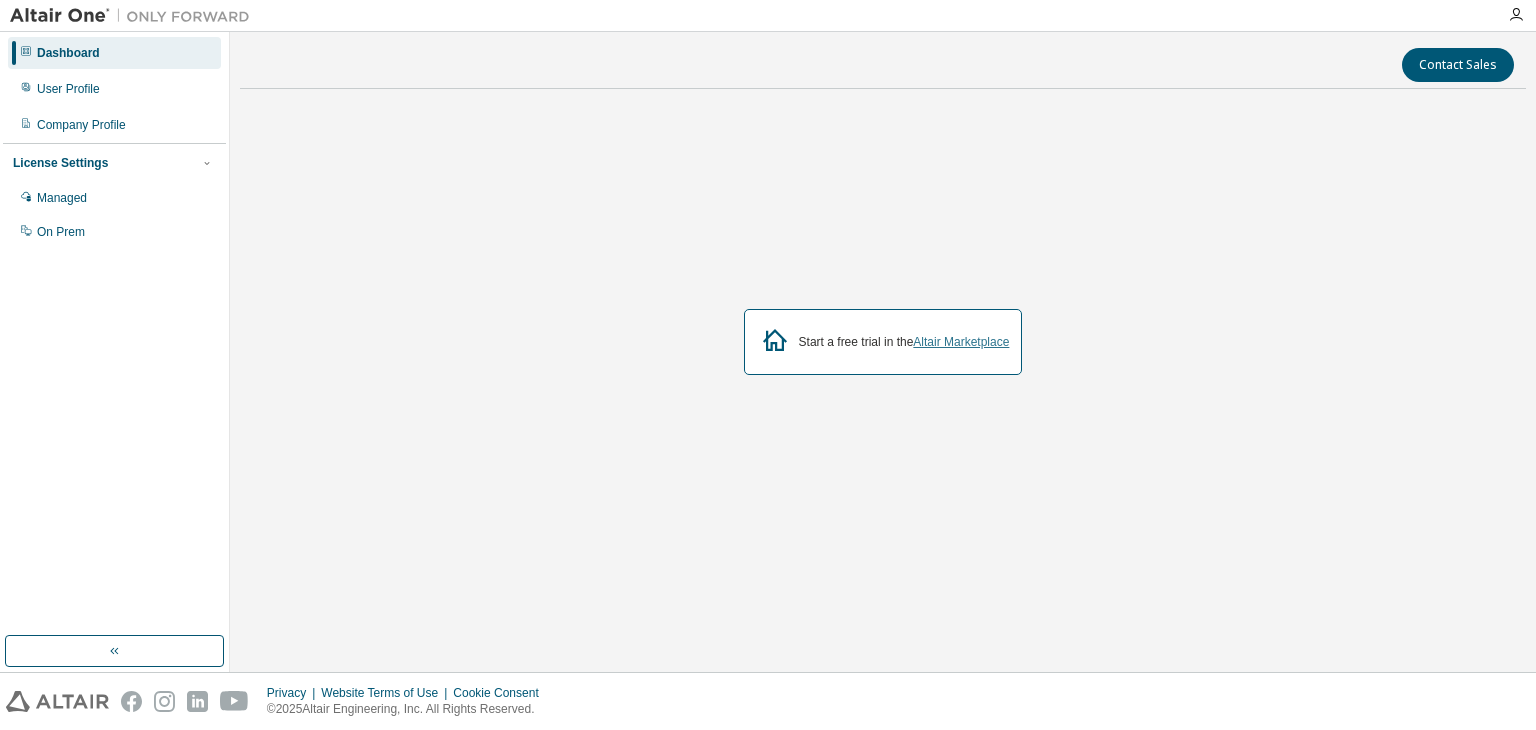click on "Altair Marketplace" at bounding box center (961, 342) 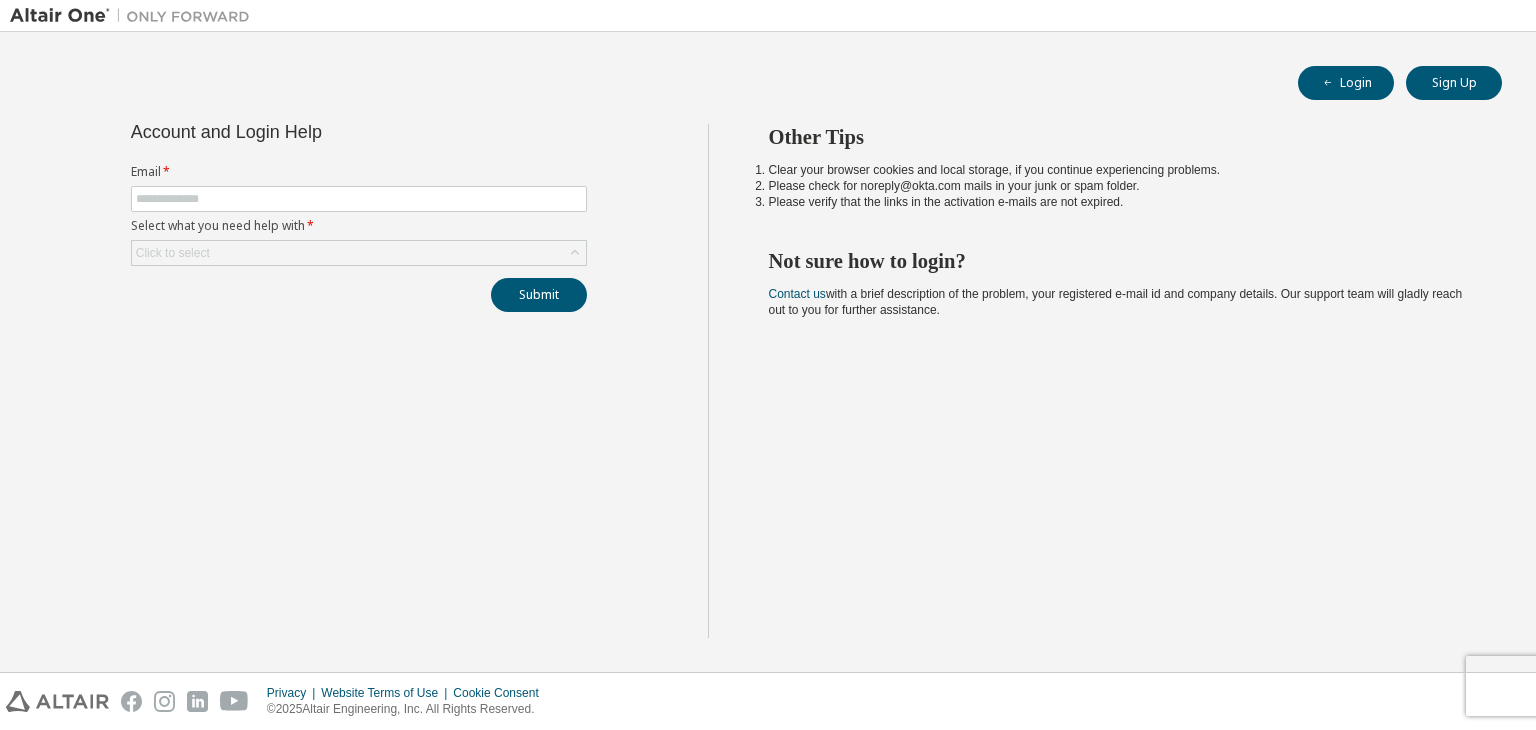 scroll, scrollTop: 0, scrollLeft: 0, axis: both 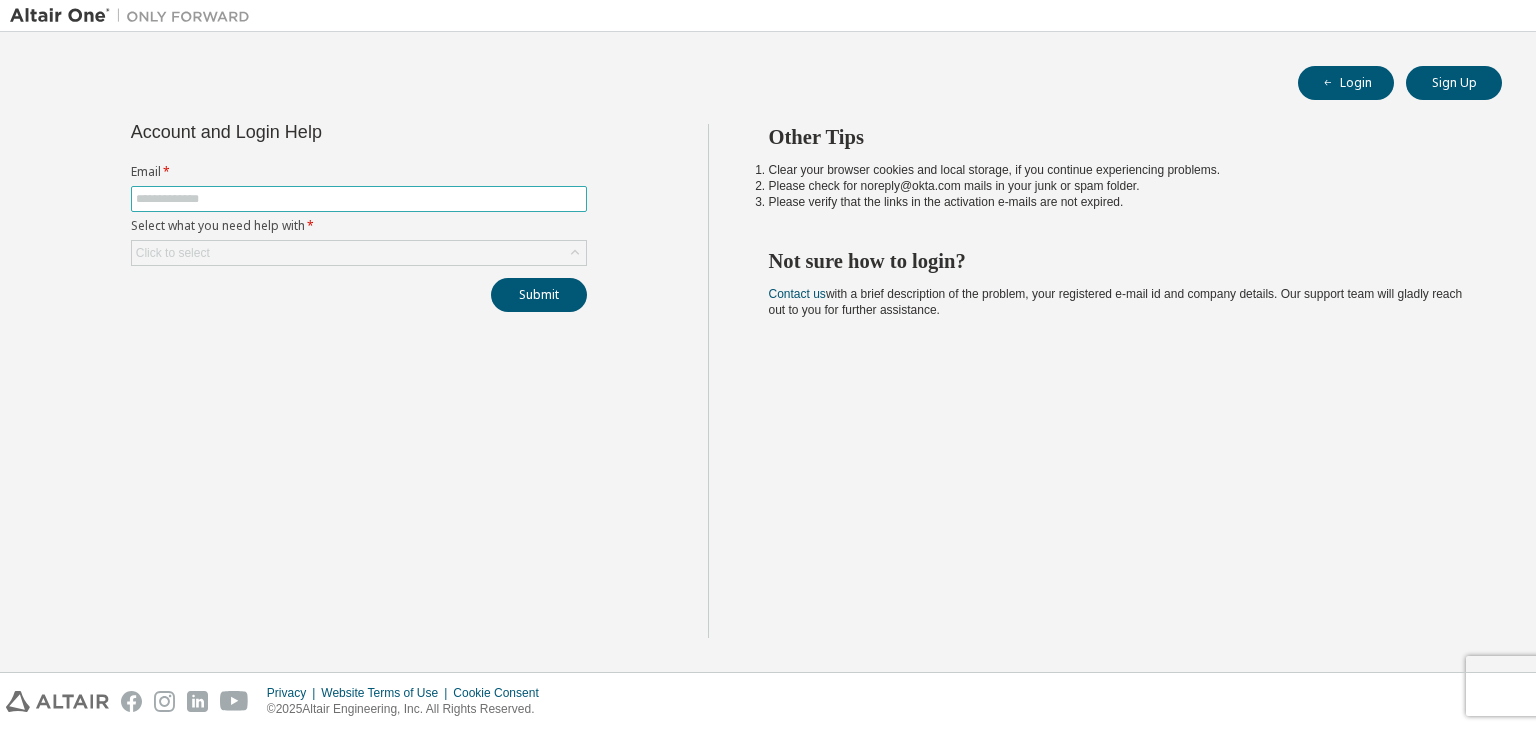 click at bounding box center (359, 199) 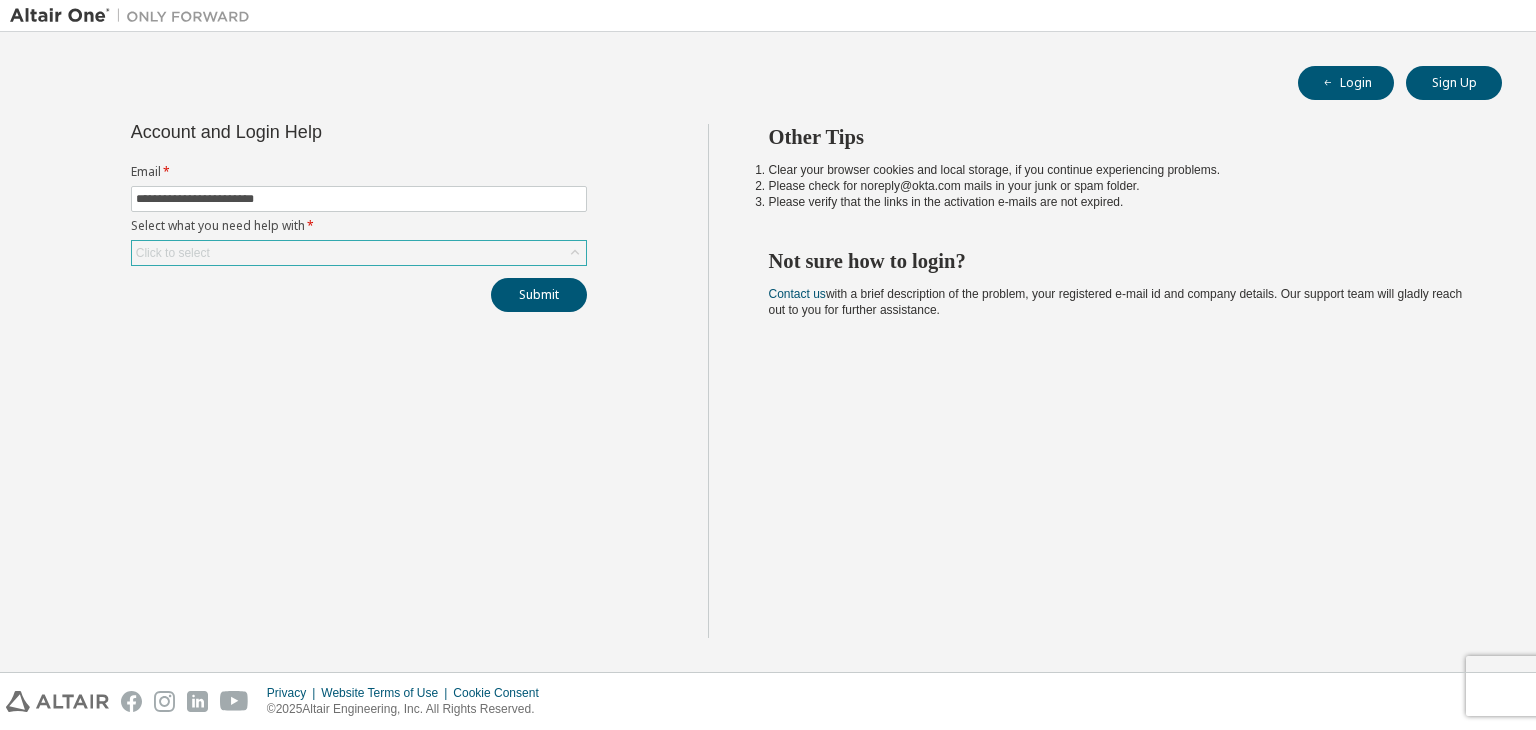 click on "Click to select" at bounding box center [359, 253] 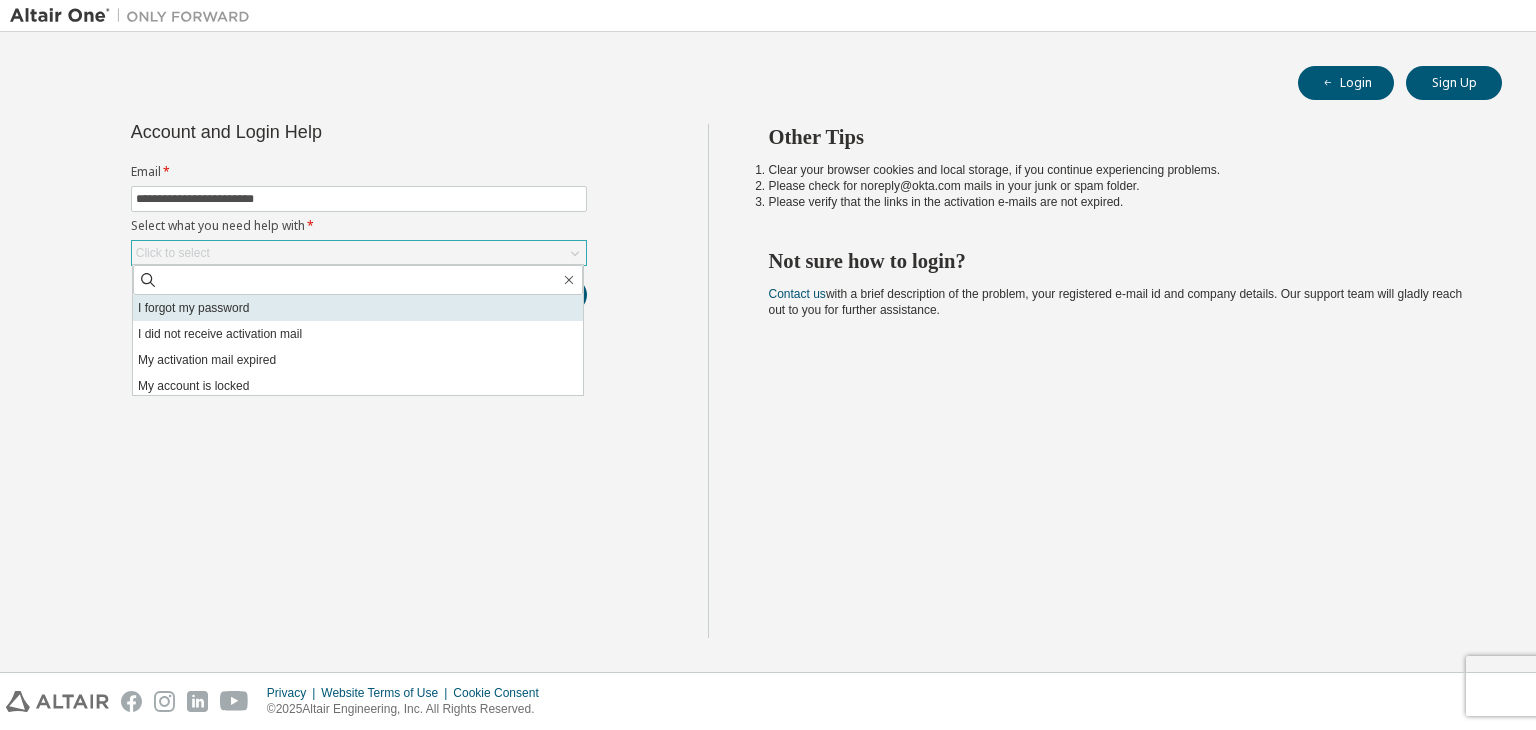 click on "I forgot my password" at bounding box center (358, 308) 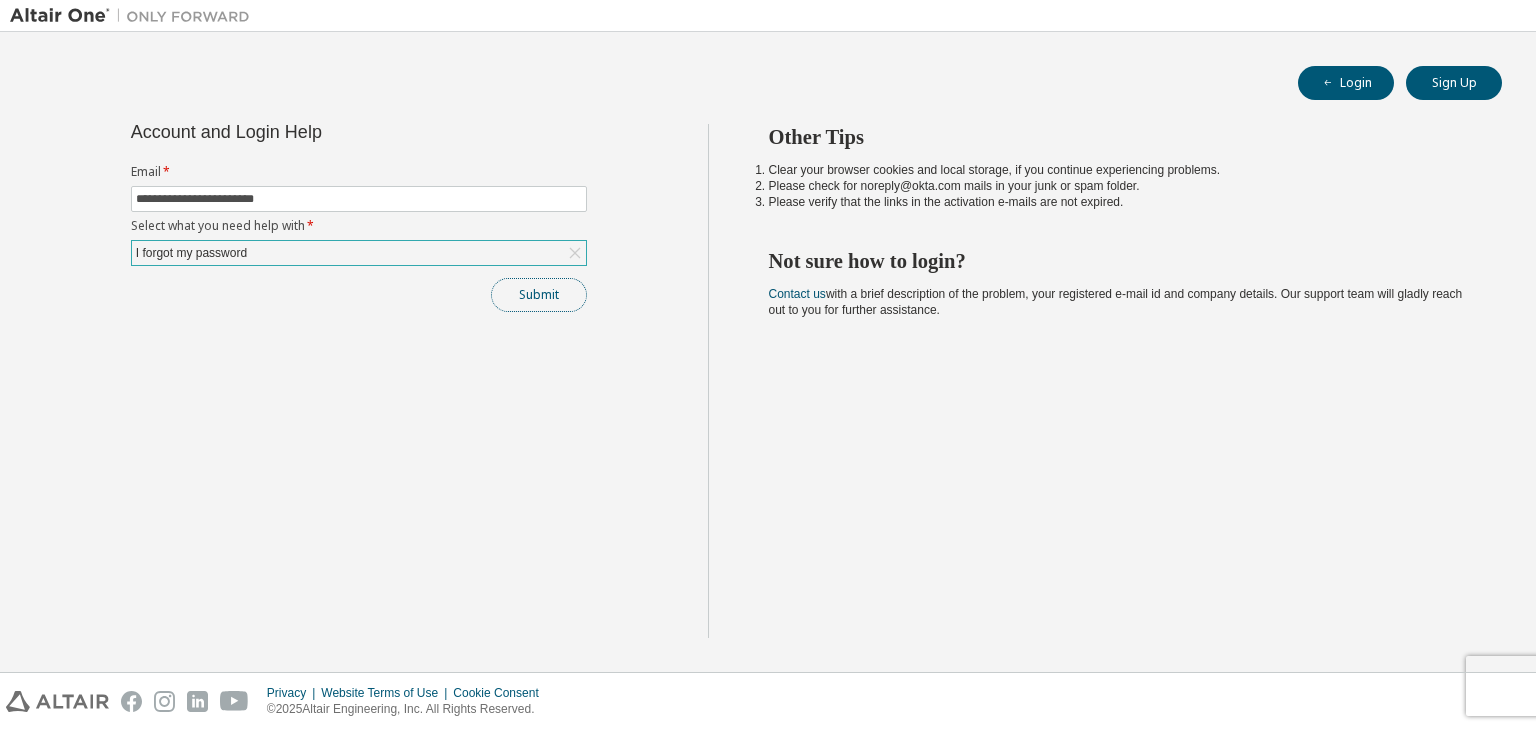 click on "Submit" at bounding box center (539, 295) 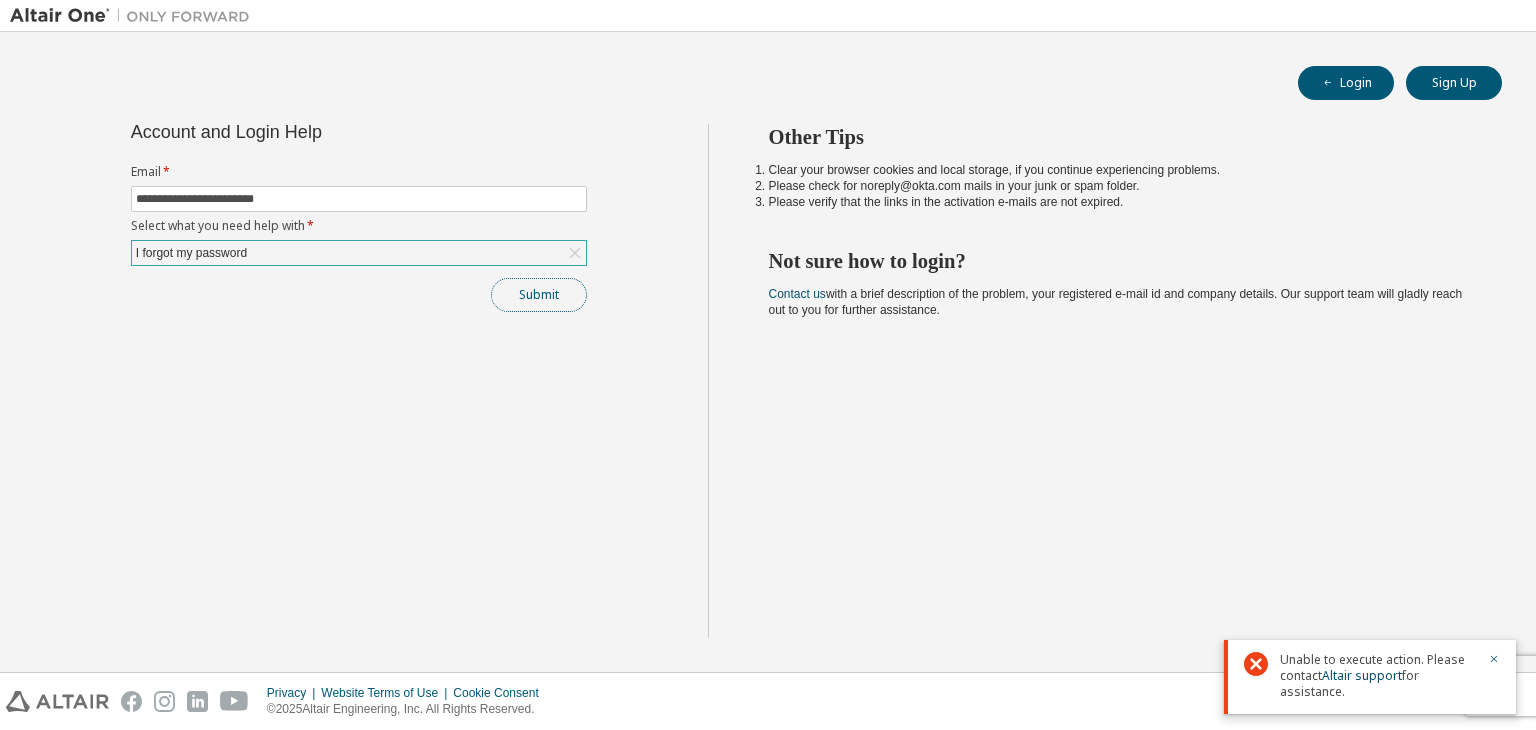 click on "Submit" at bounding box center [539, 295] 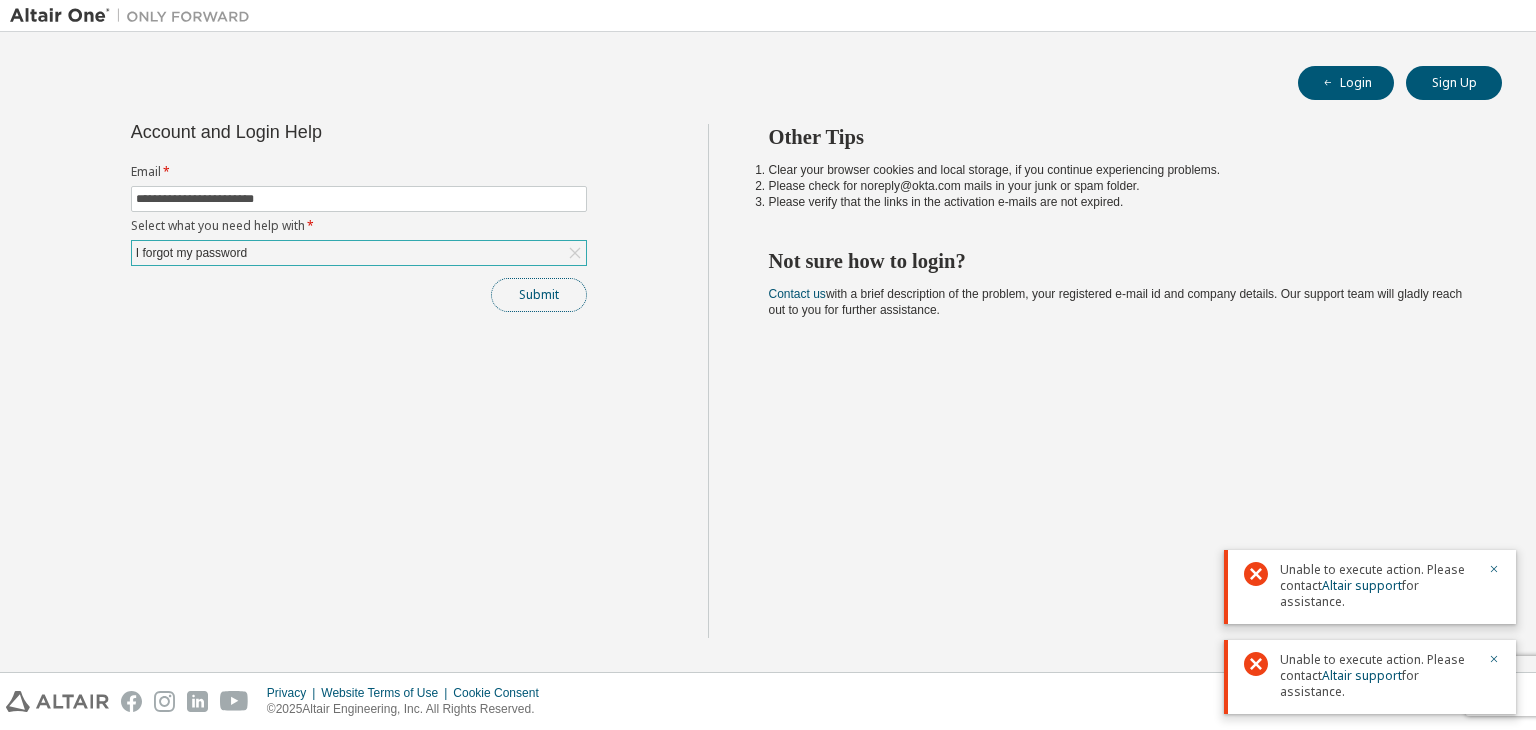 click on "Submit" at bounding box center [539, 295] 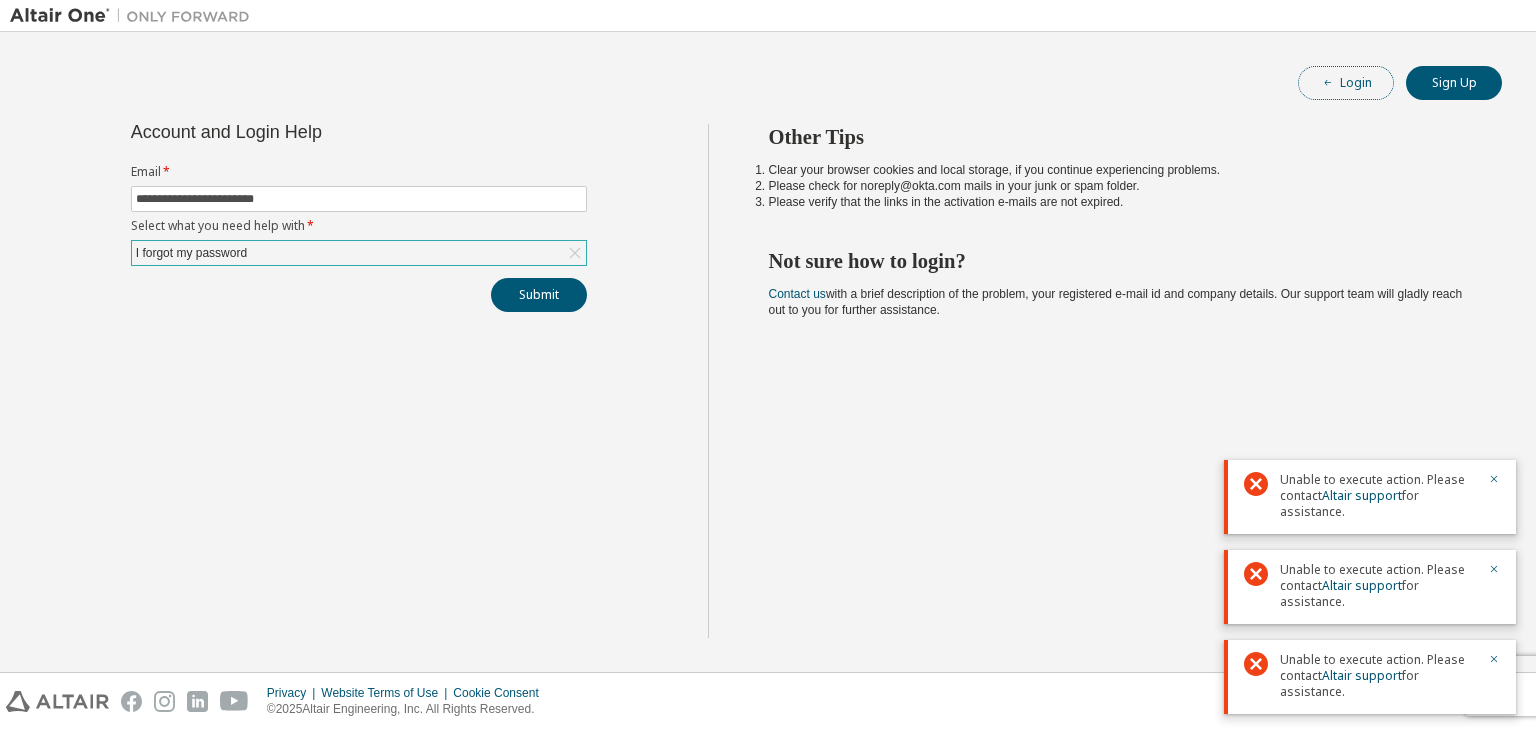 click at bounding box center [1328, 83] 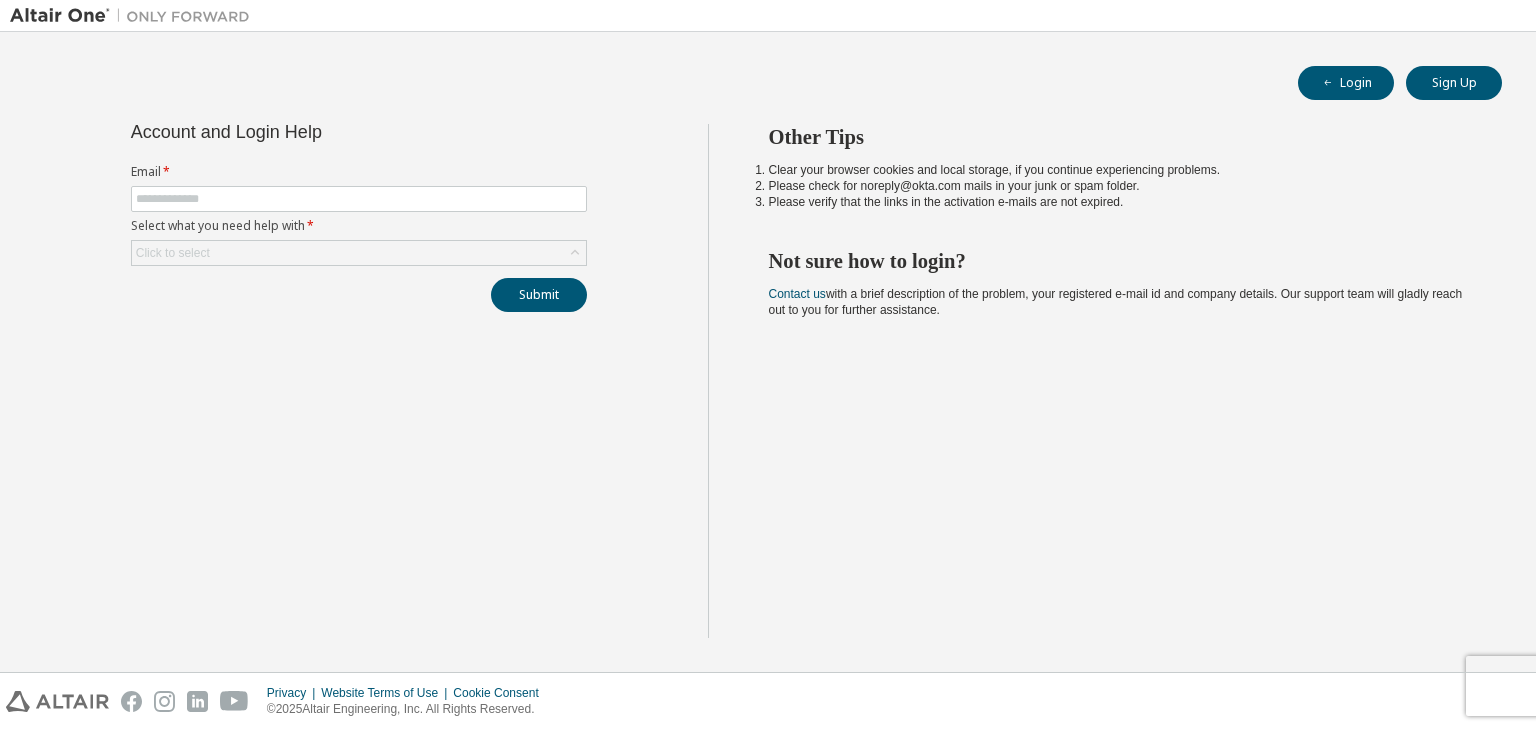 scroll, scrollTop: 0, scrollLeft: 0, axis: both 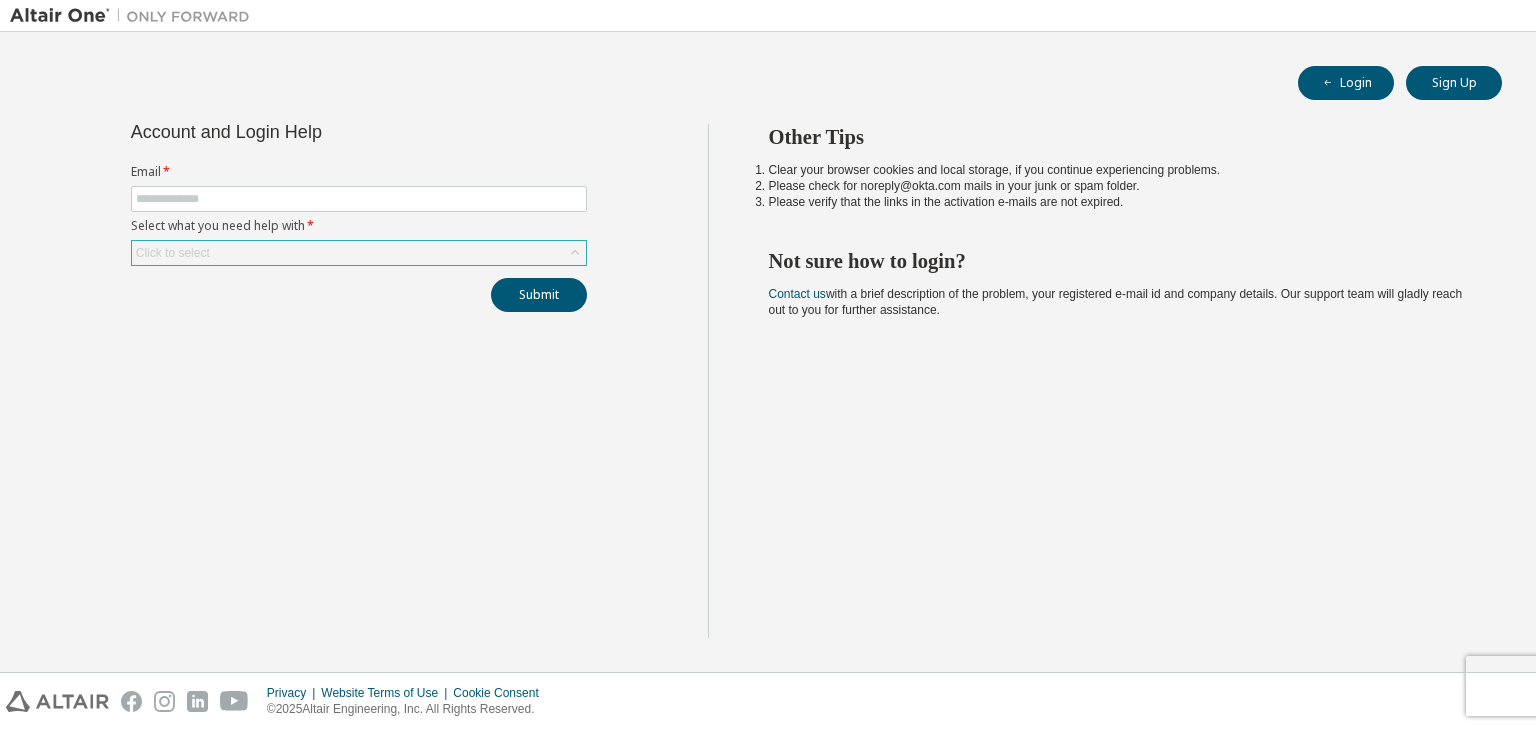 click 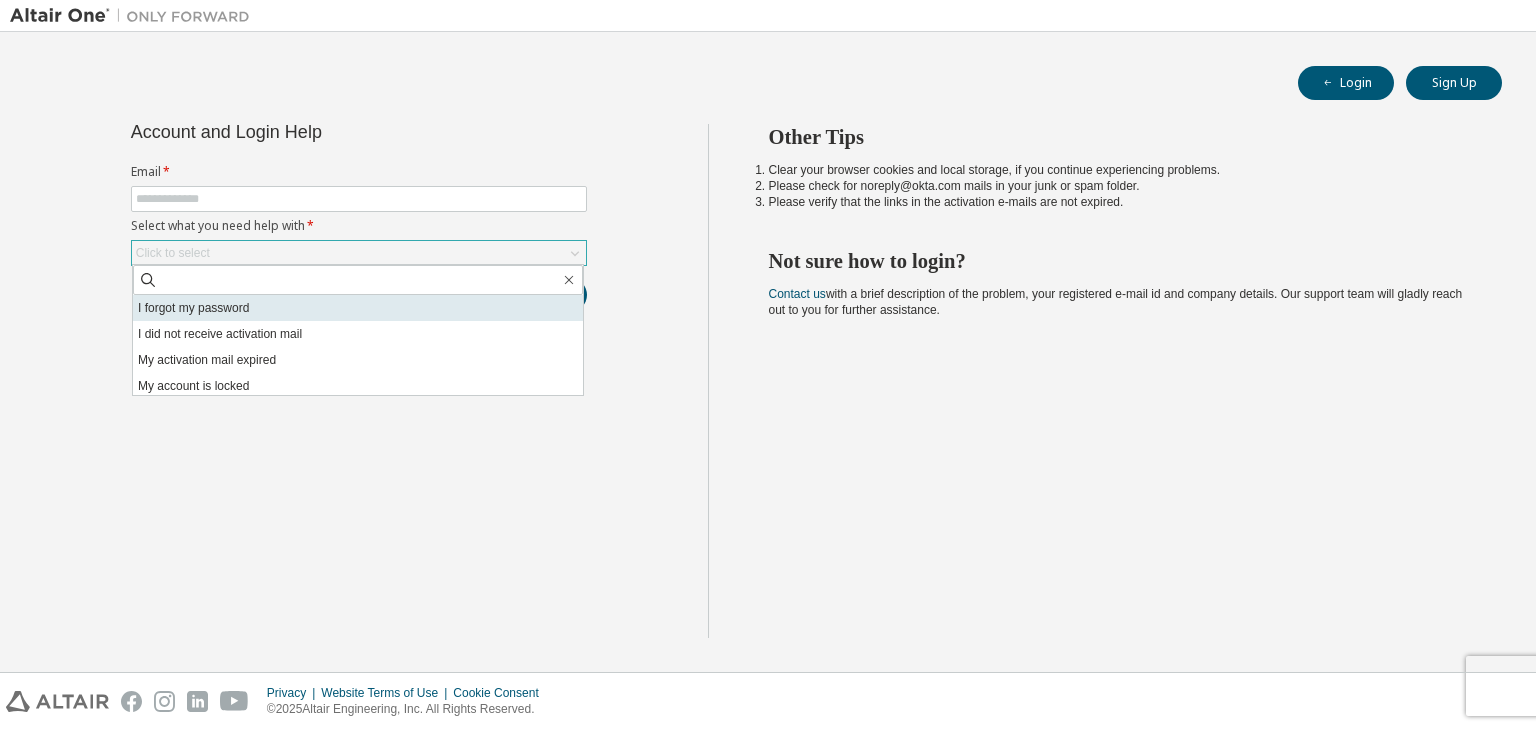 click on "I forgot my password" at bounding box center [358, 308] 